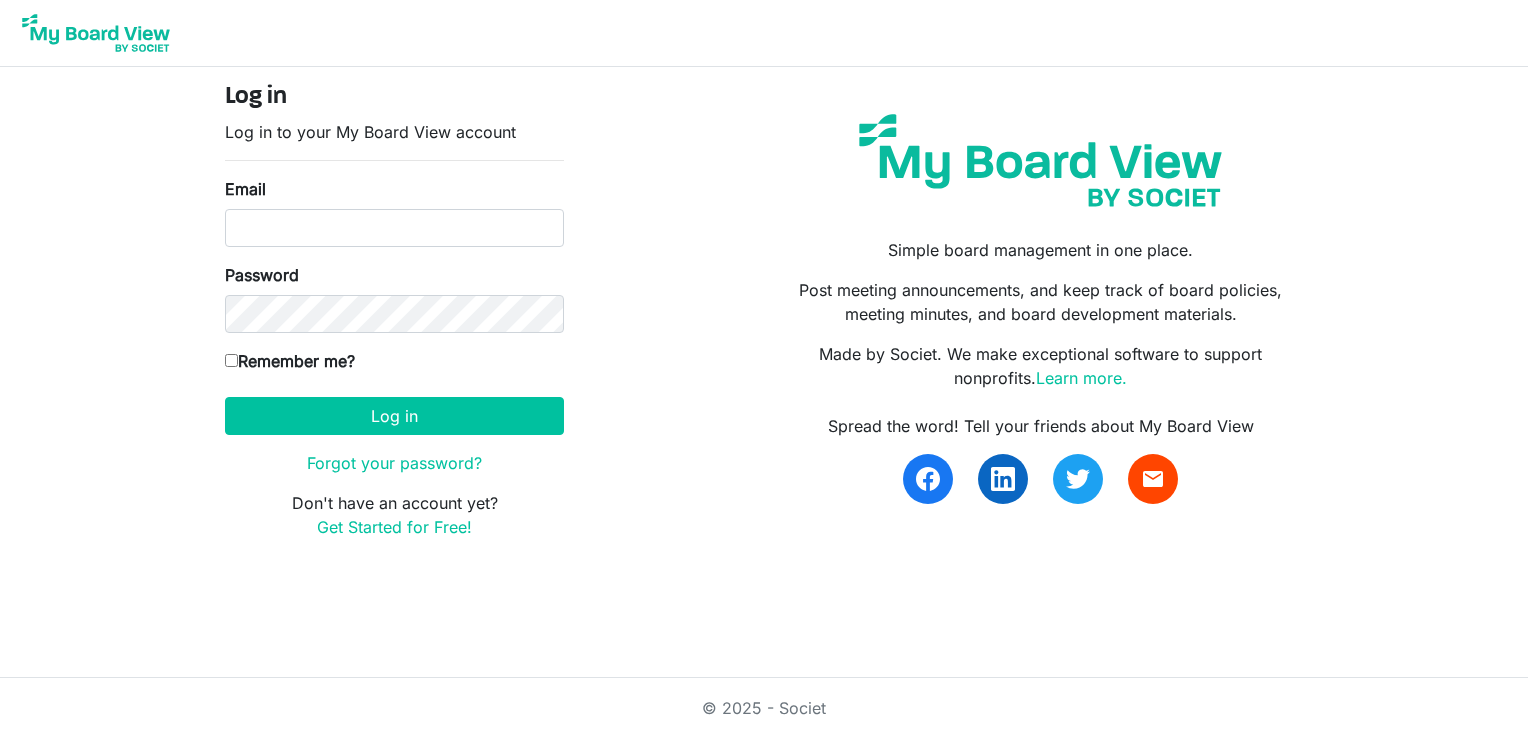 scroll, scrollTop: 0, scrollLeft: 0, axis: both 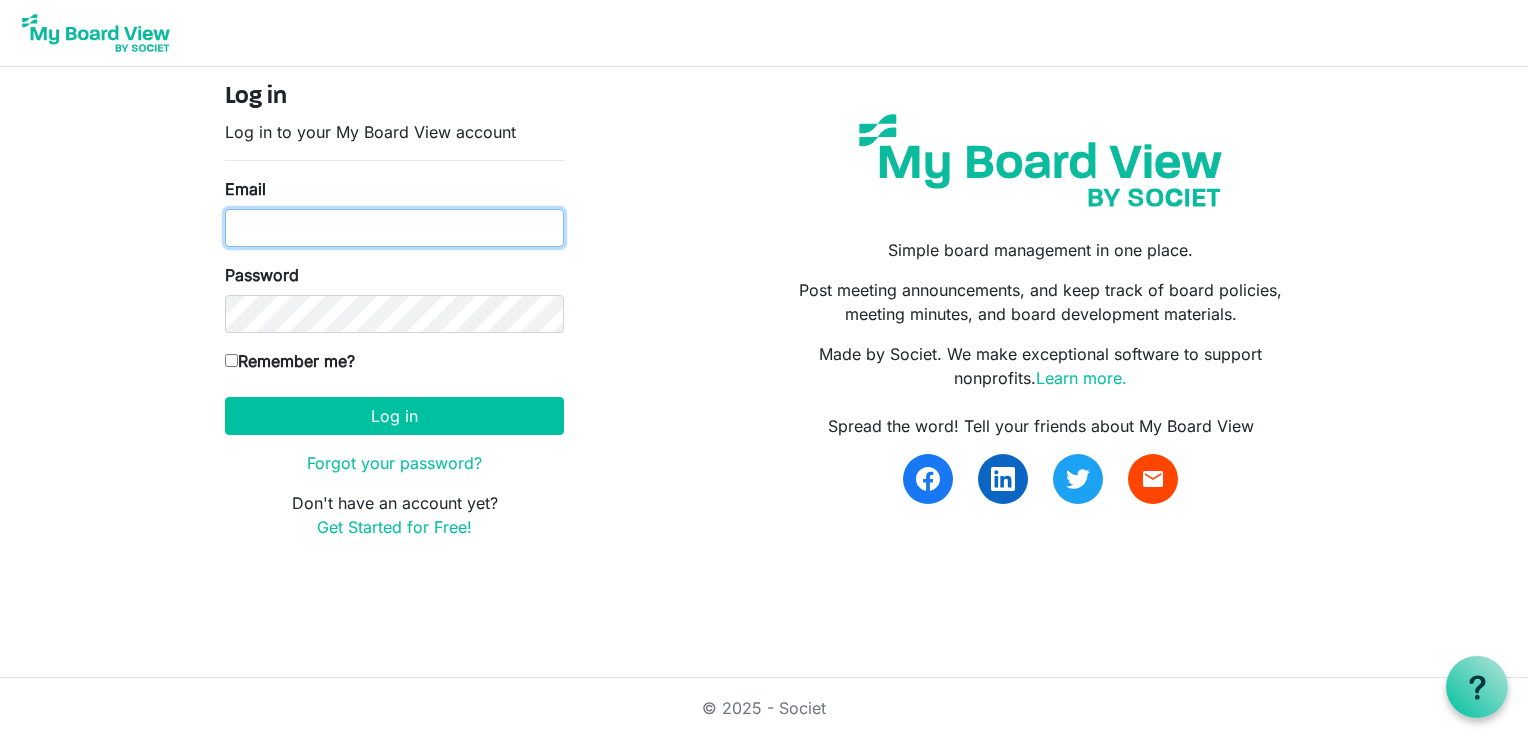 click on "Email" at bounding box center (394, 228) 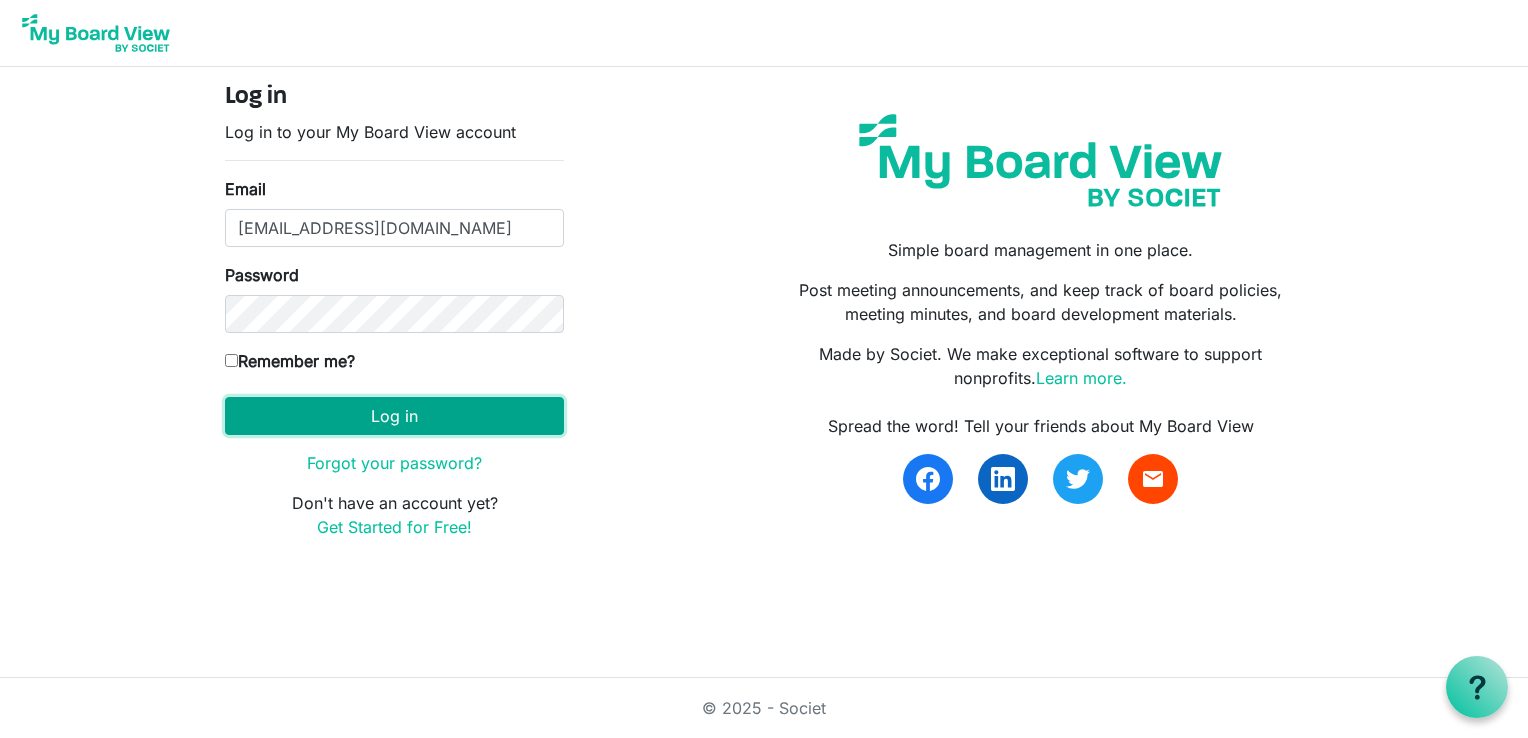click on "Log in" at bounding box center (394, 416) 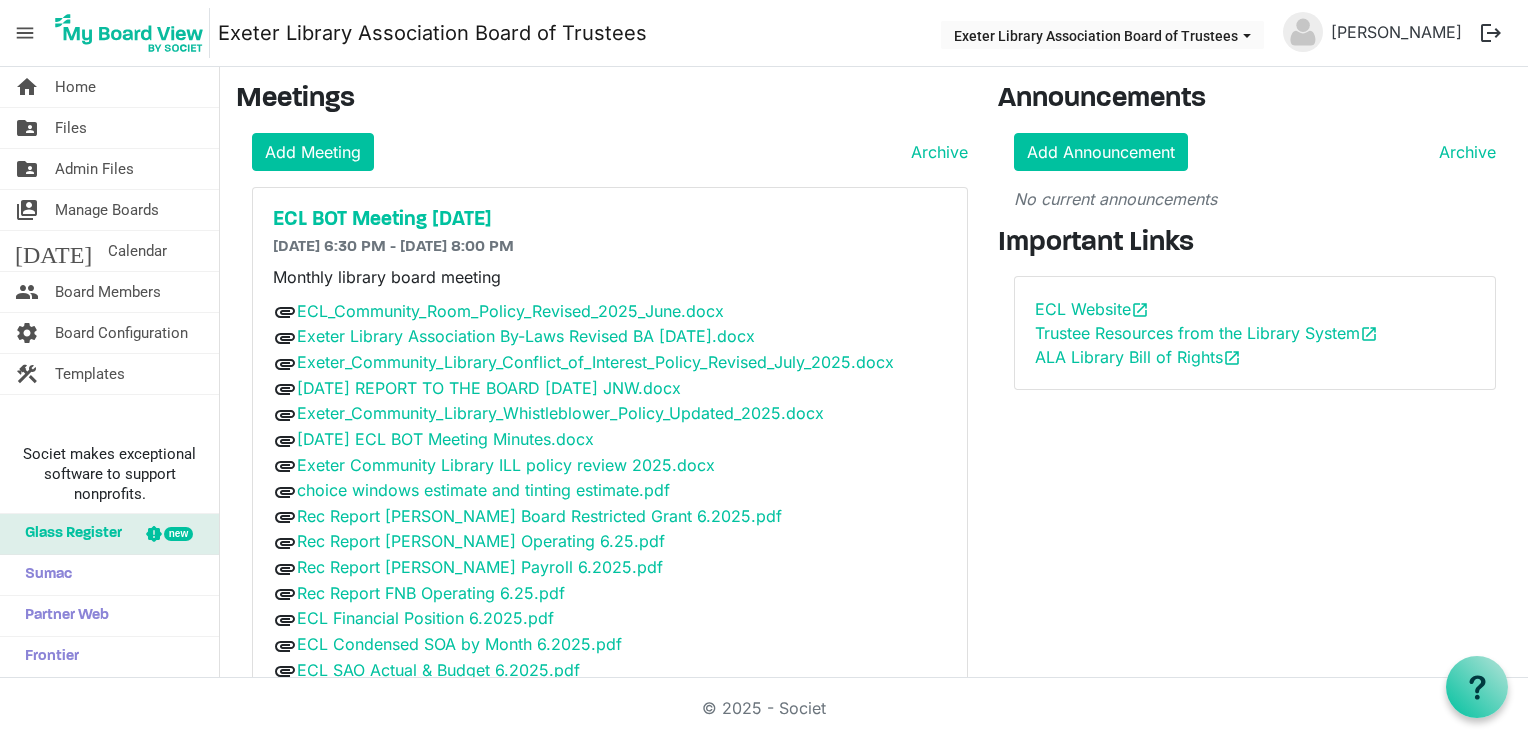 scroll, scrollTop: 0, scrollLeft: 0, axis: both 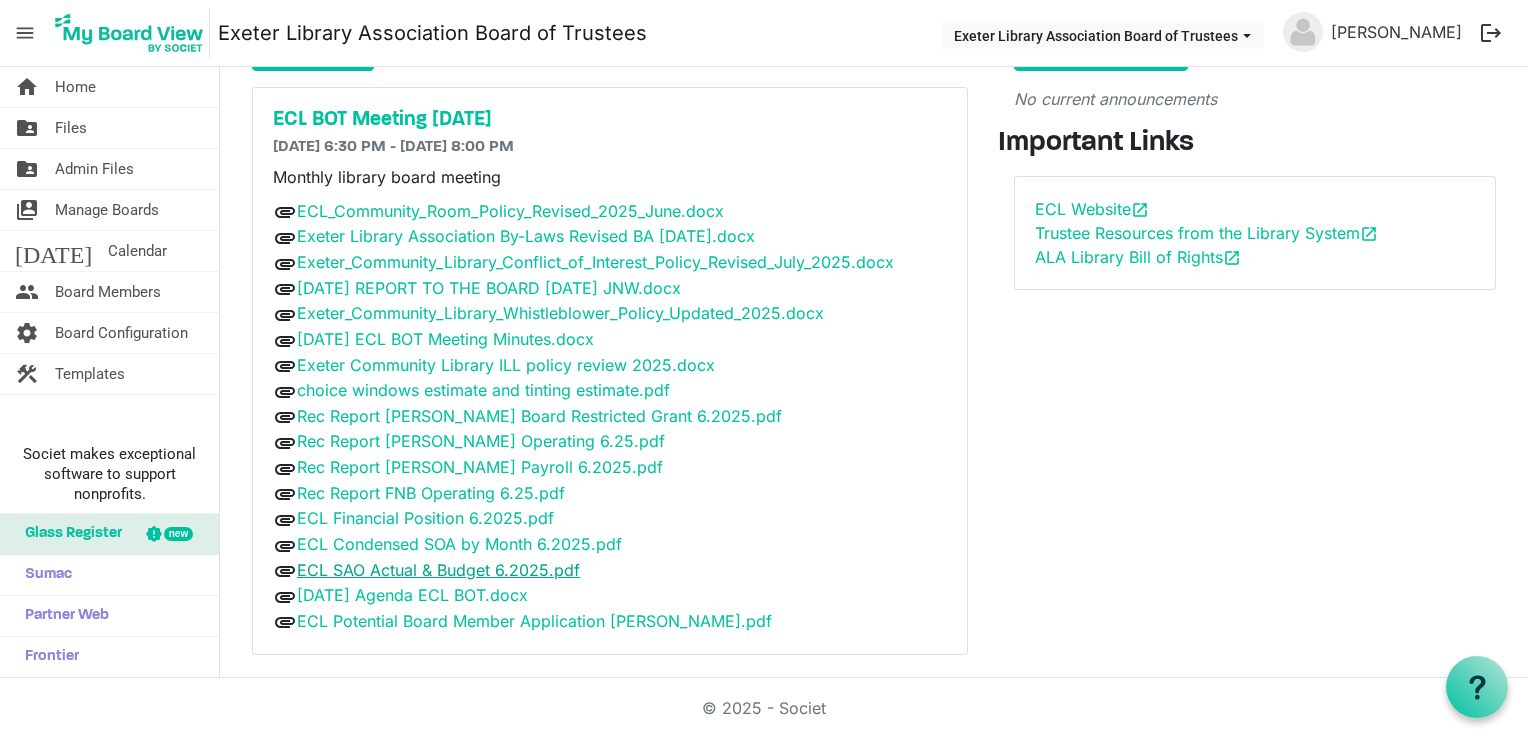 click on "ECL SAO Actual & Budget 6.2025.pdf" at bounding box center [438, 570] 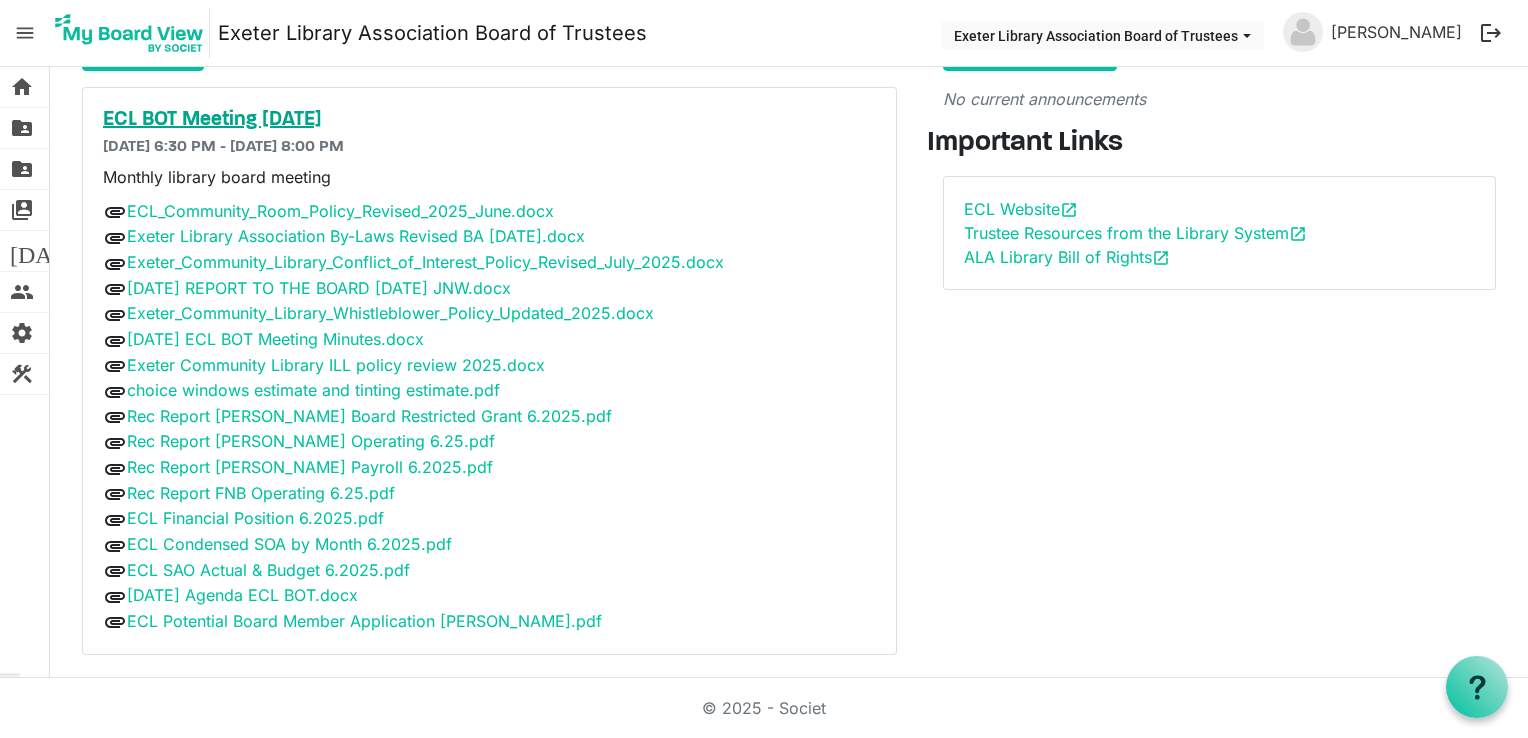 click on "ECL BOT Meeting [DATE]" at bounding box center [489, 120] 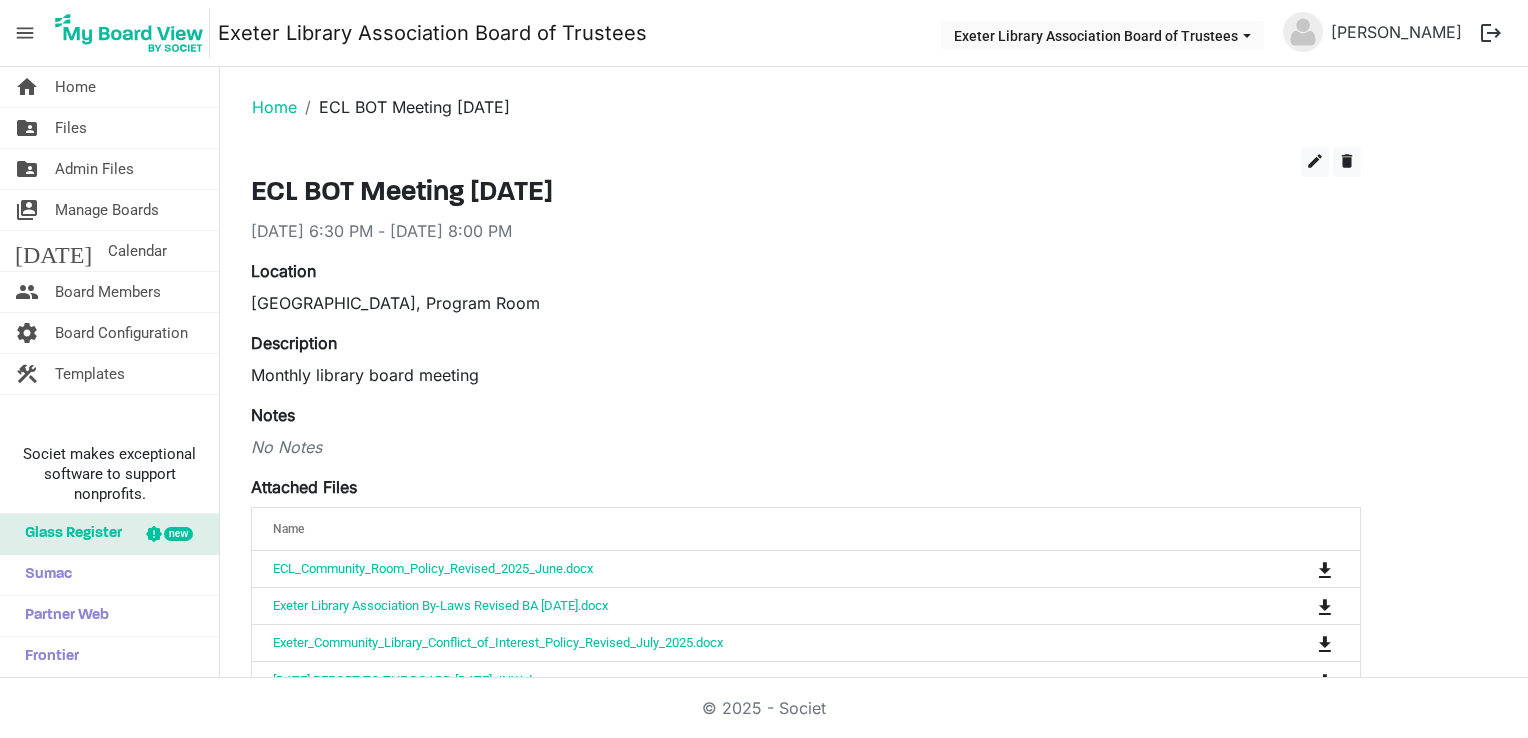 scroll, scrollTop: 0, scrollLeft: 0, axis: both 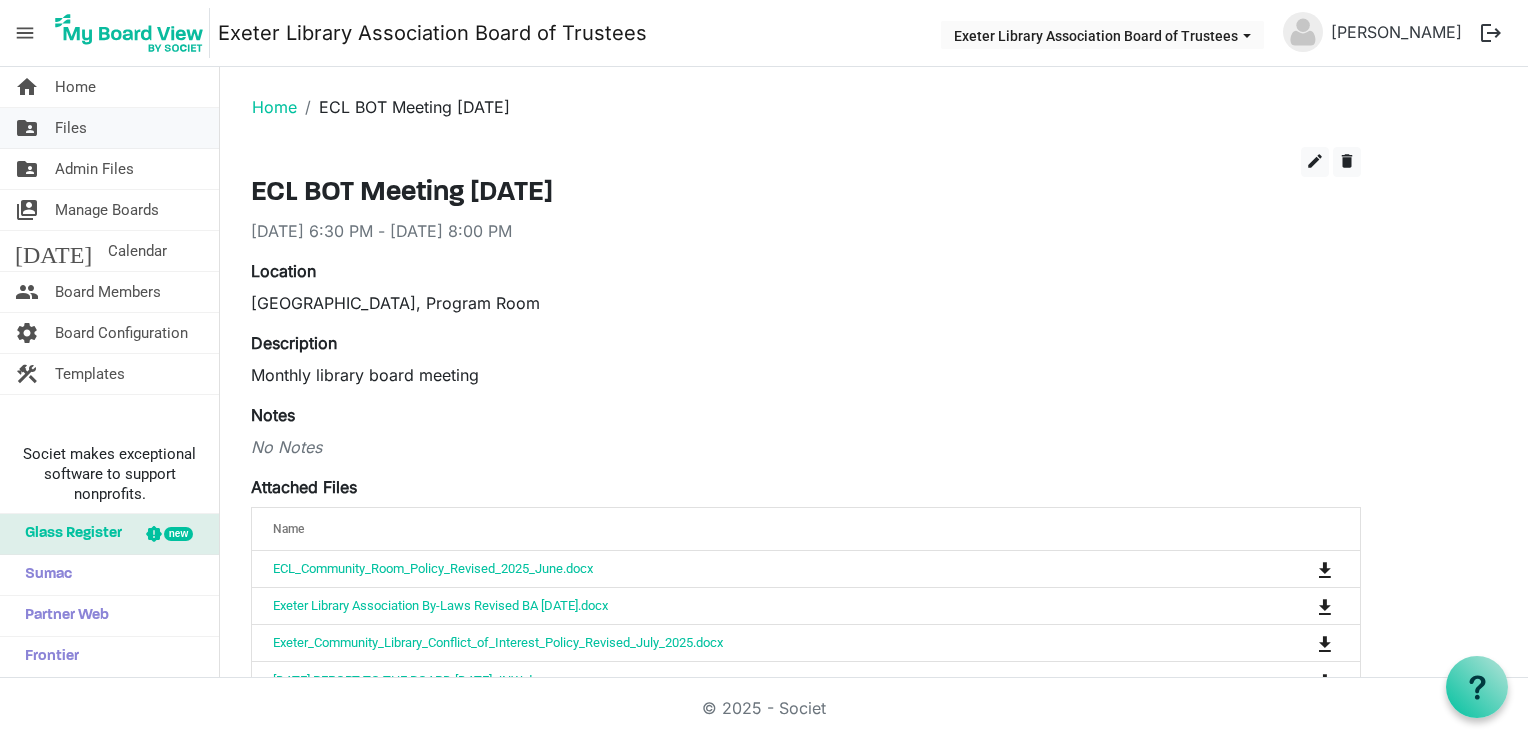 click on "Files" at bounding box center (71, 128) 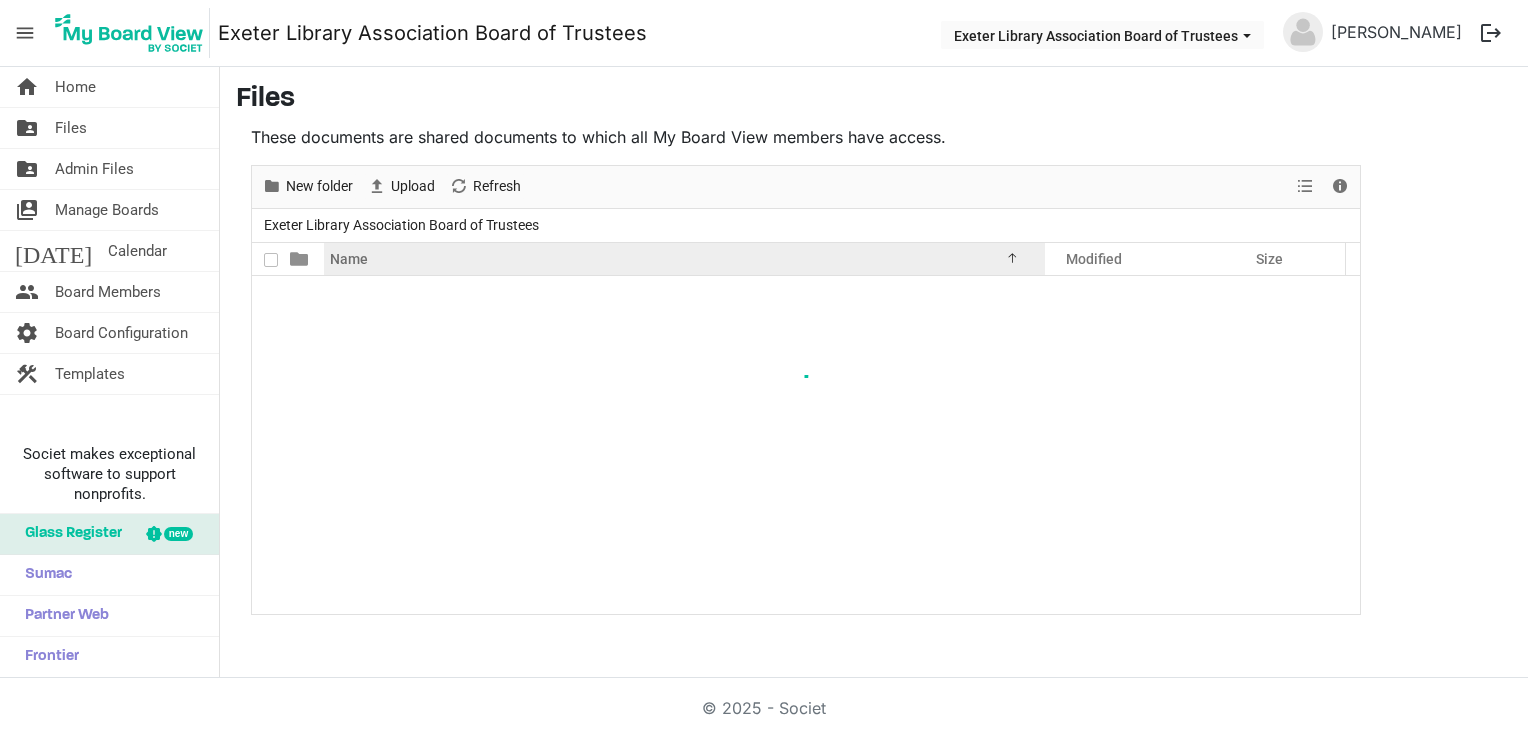 scroll, scrollTop: 0, scrollLeft: 0, axis: both 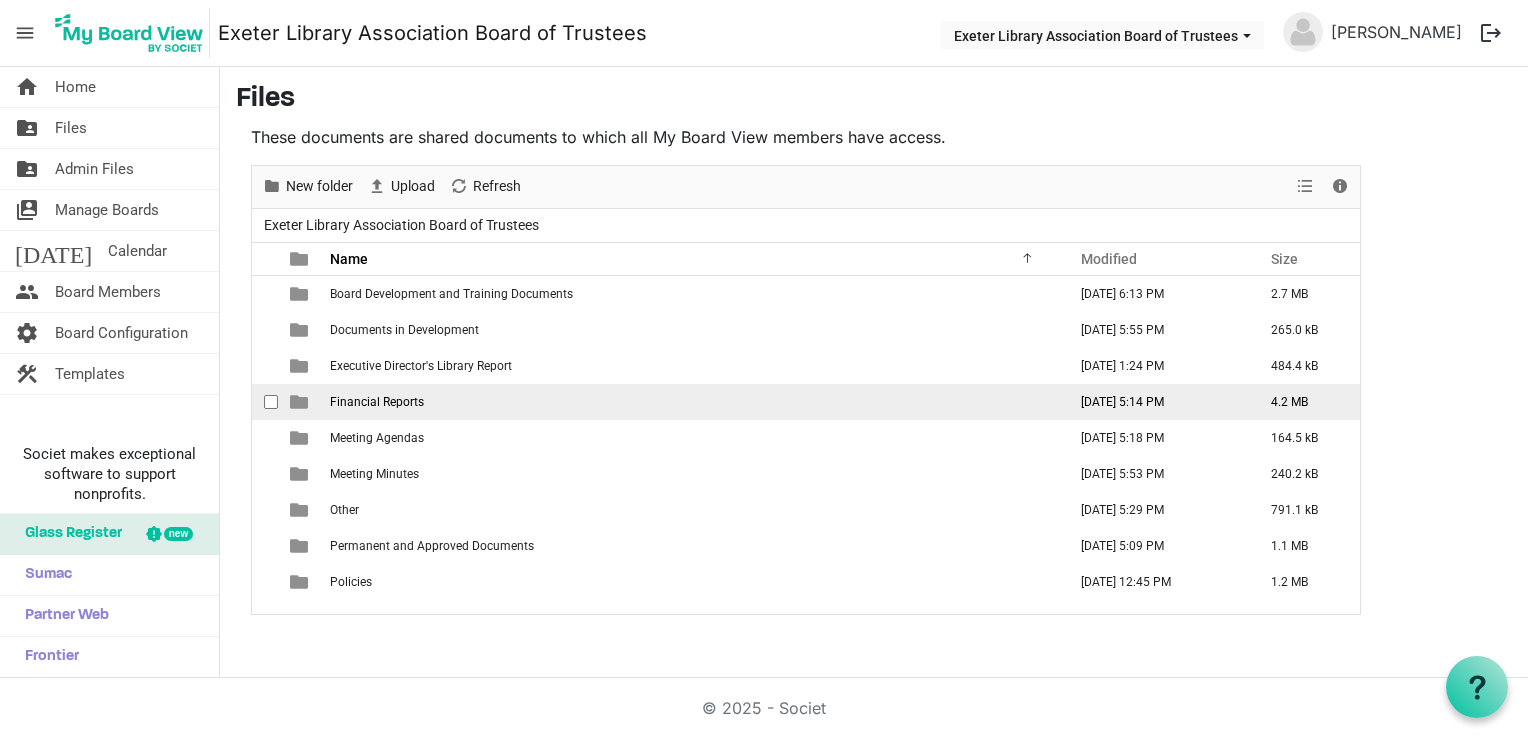 click on "Financial Reports" at bounding box center (377, 402) 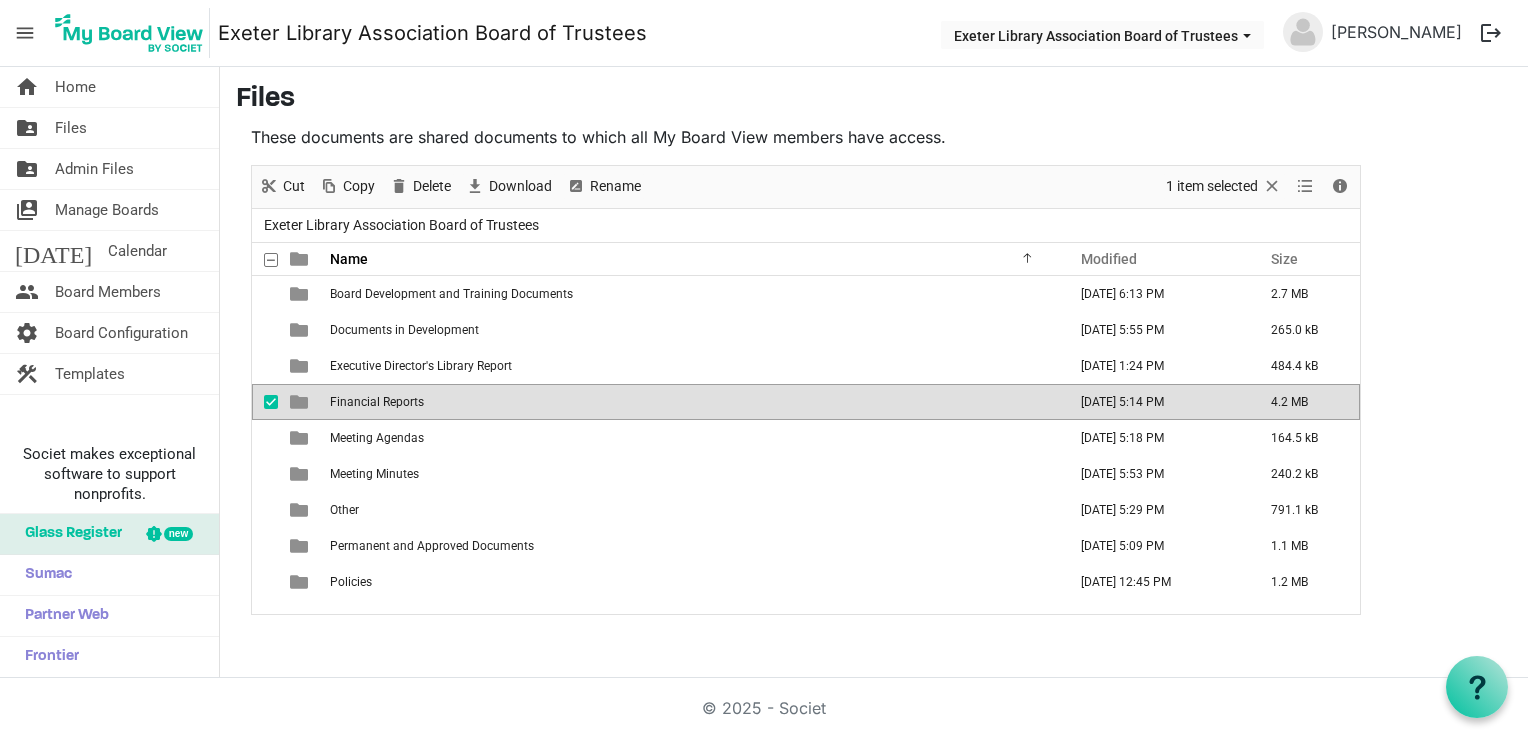 click on "Financial Reports" at bounding box center (377, 402) 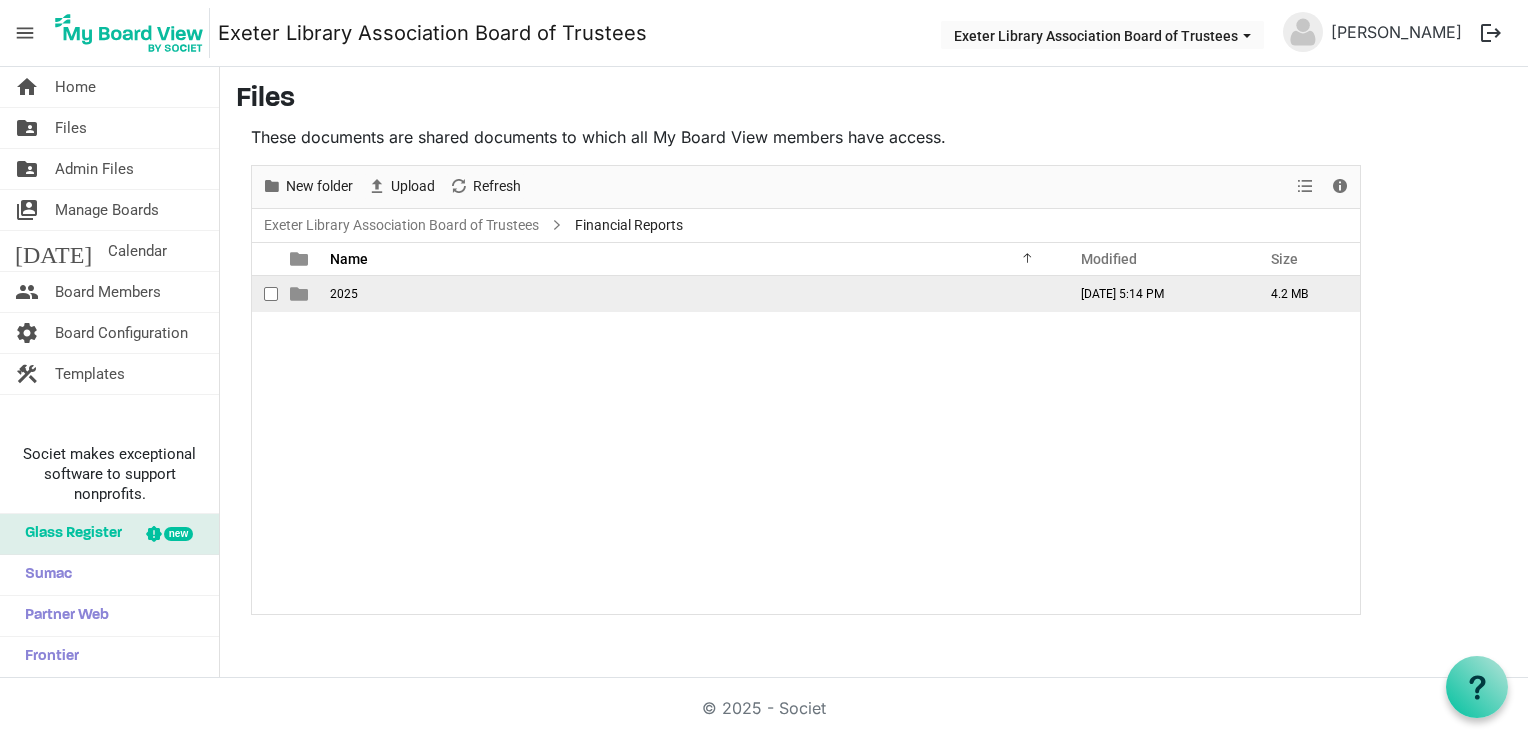 click on "2025" at bounding box center (692, 294) 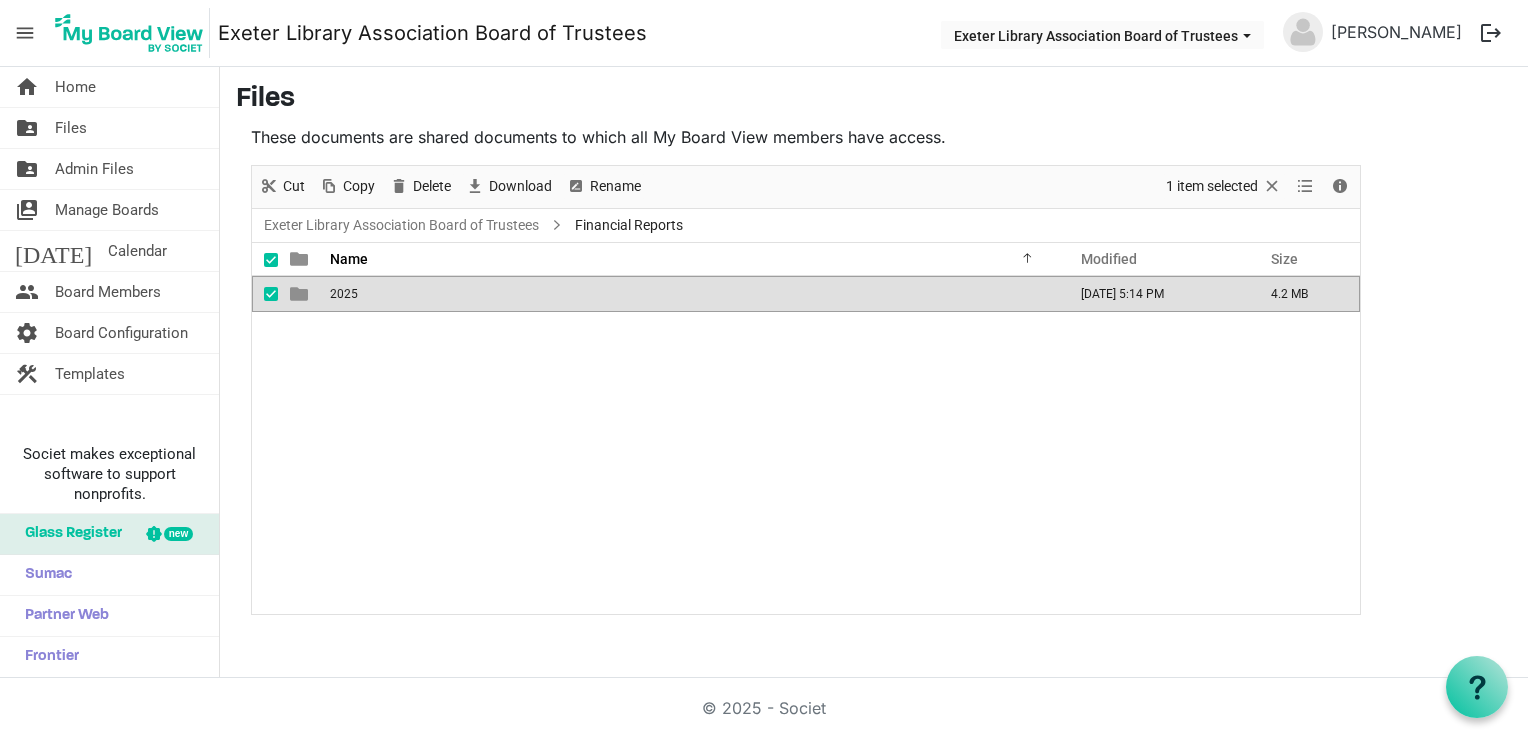 click on "2025" at bounding box center [692, 294] 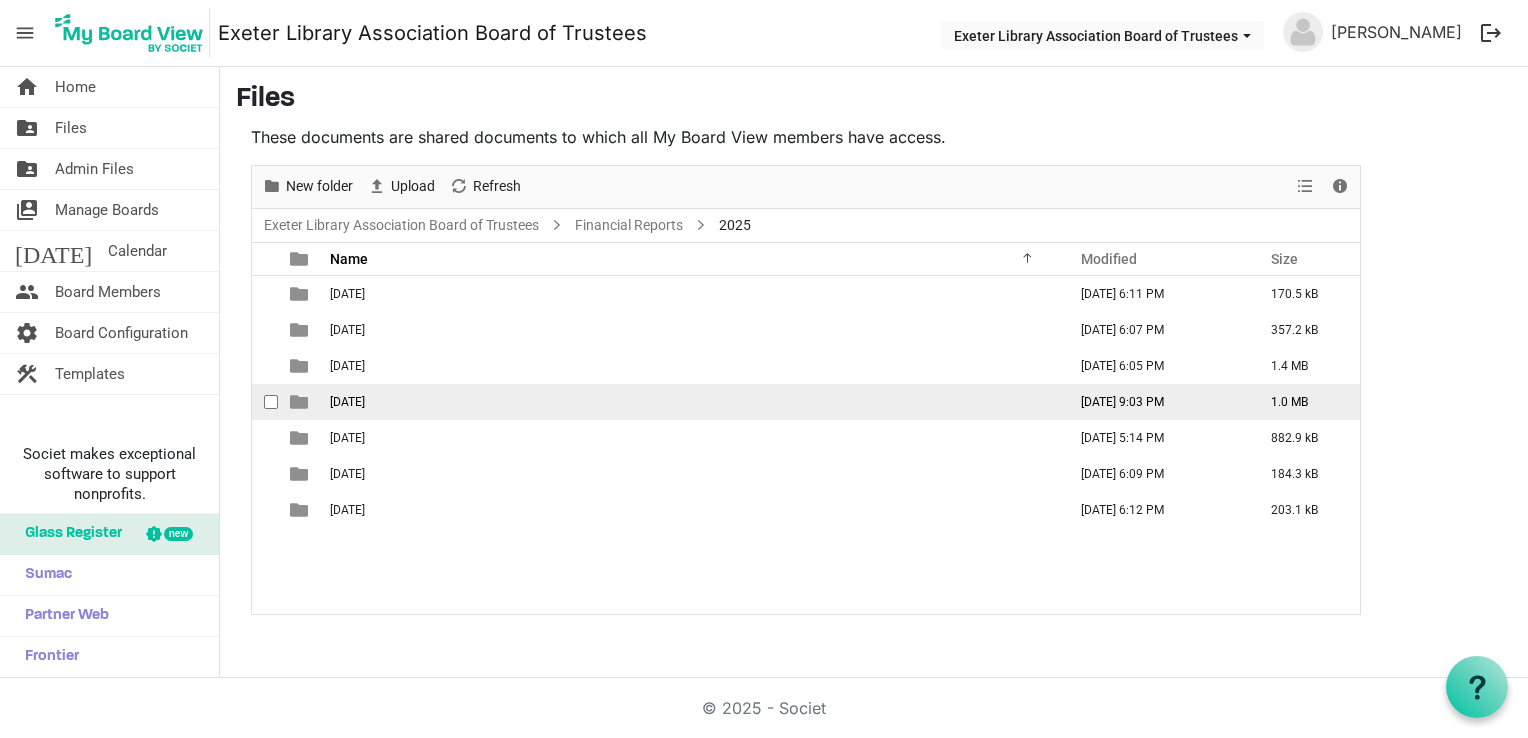 click on "[DATE]" at bounding box center (347, 402) 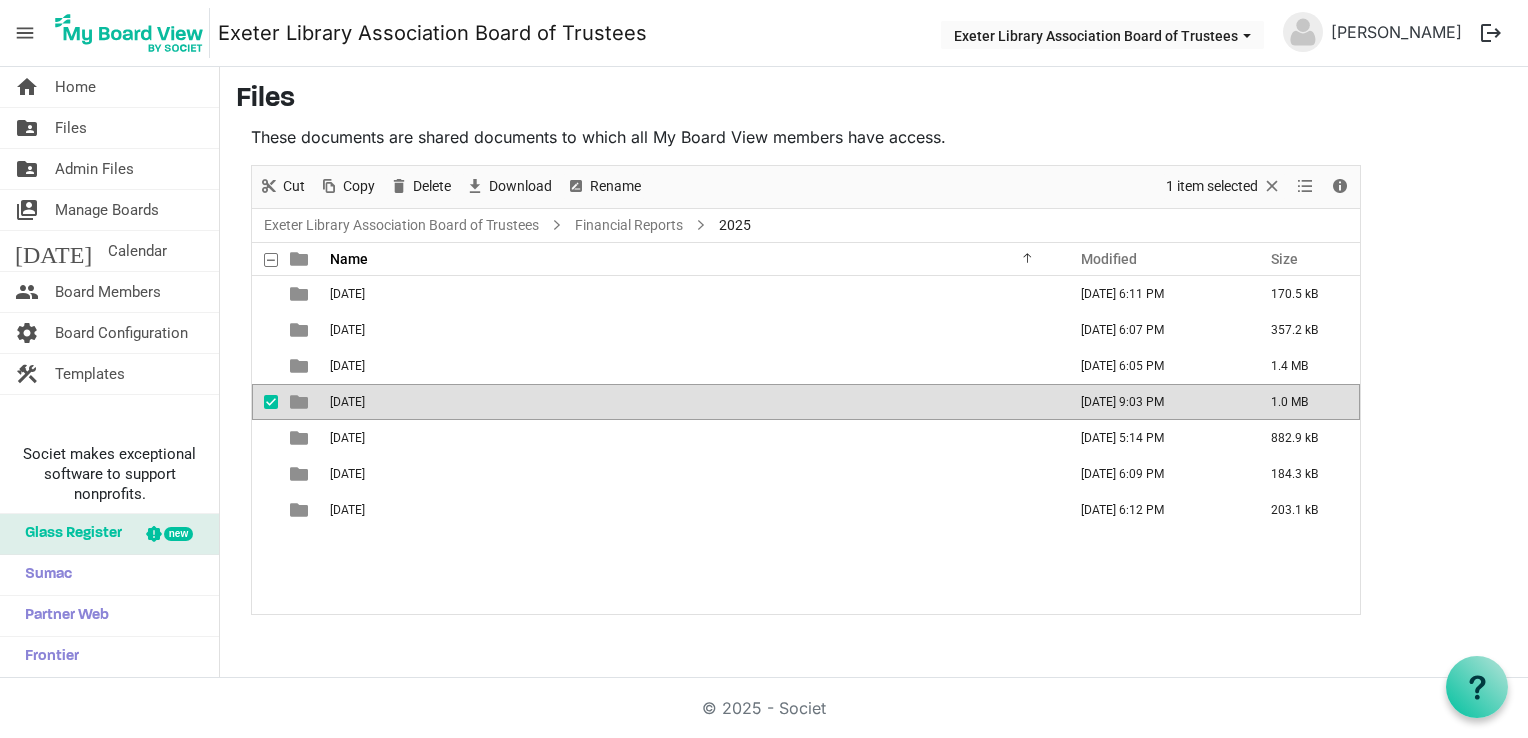 click on "[DATE]" at bounding box center [347, 402] 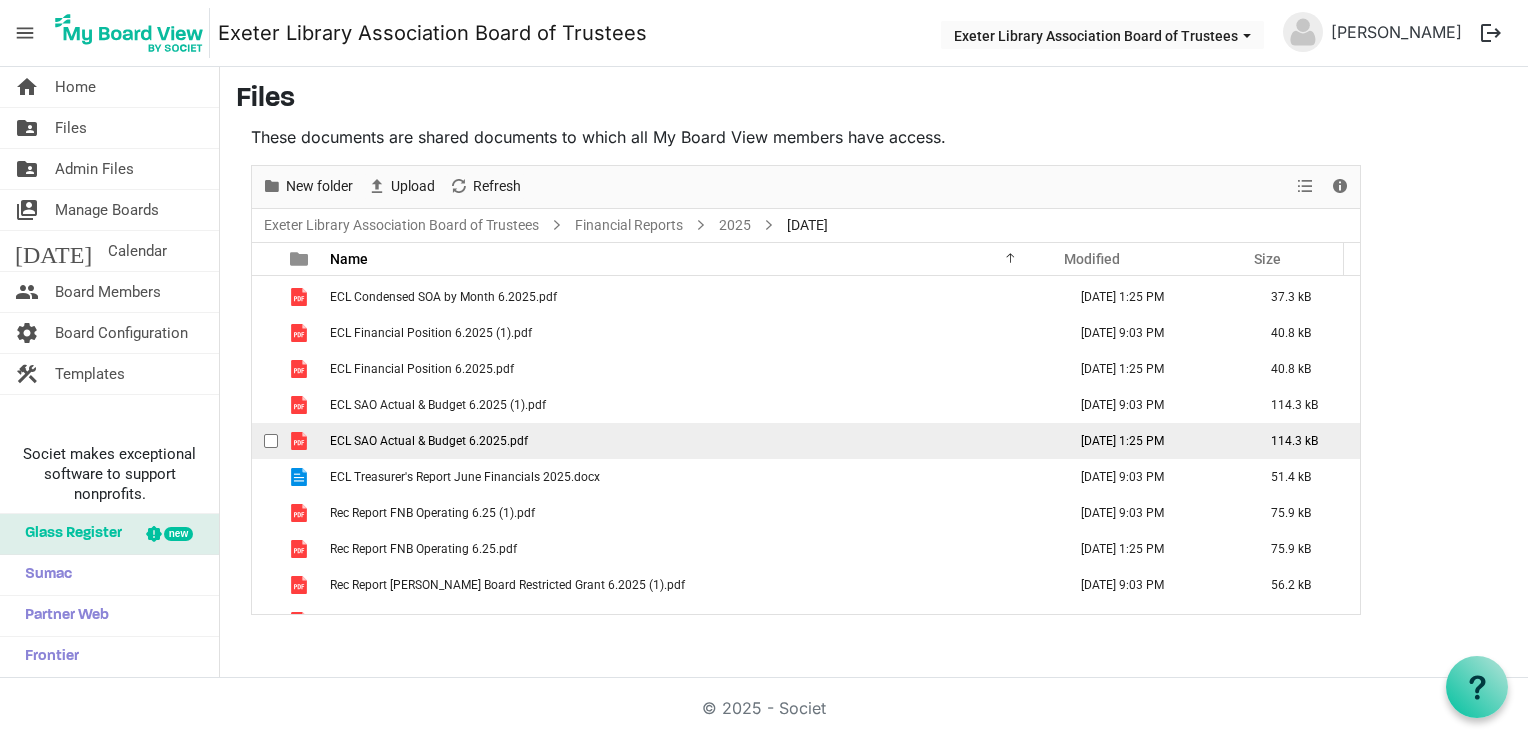 scroll, scrollTop: 1, scrollLeft: 0, axis: vertical 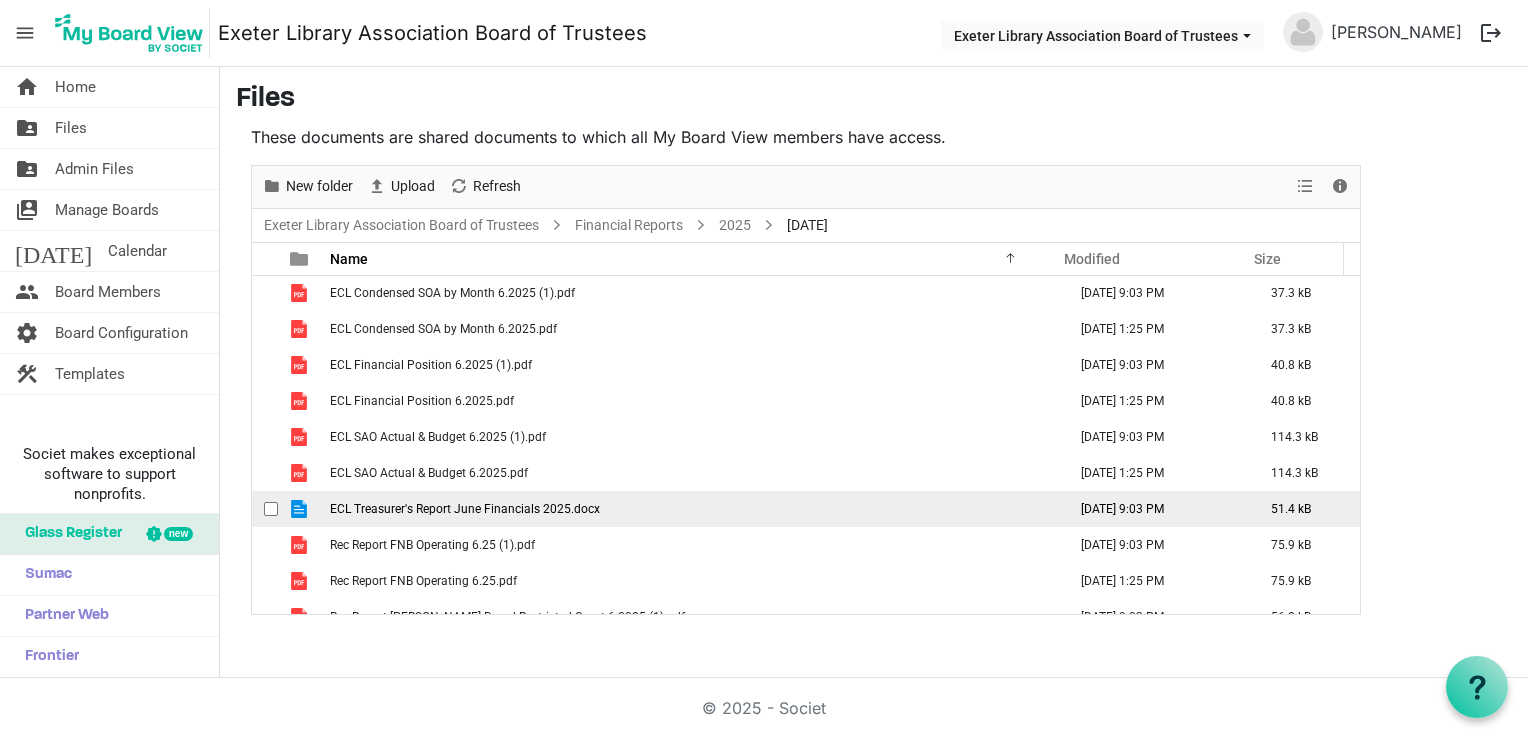 click on "ECL Treasurer's Report June Financials 2025.docx" at bounding box center (465, 509) 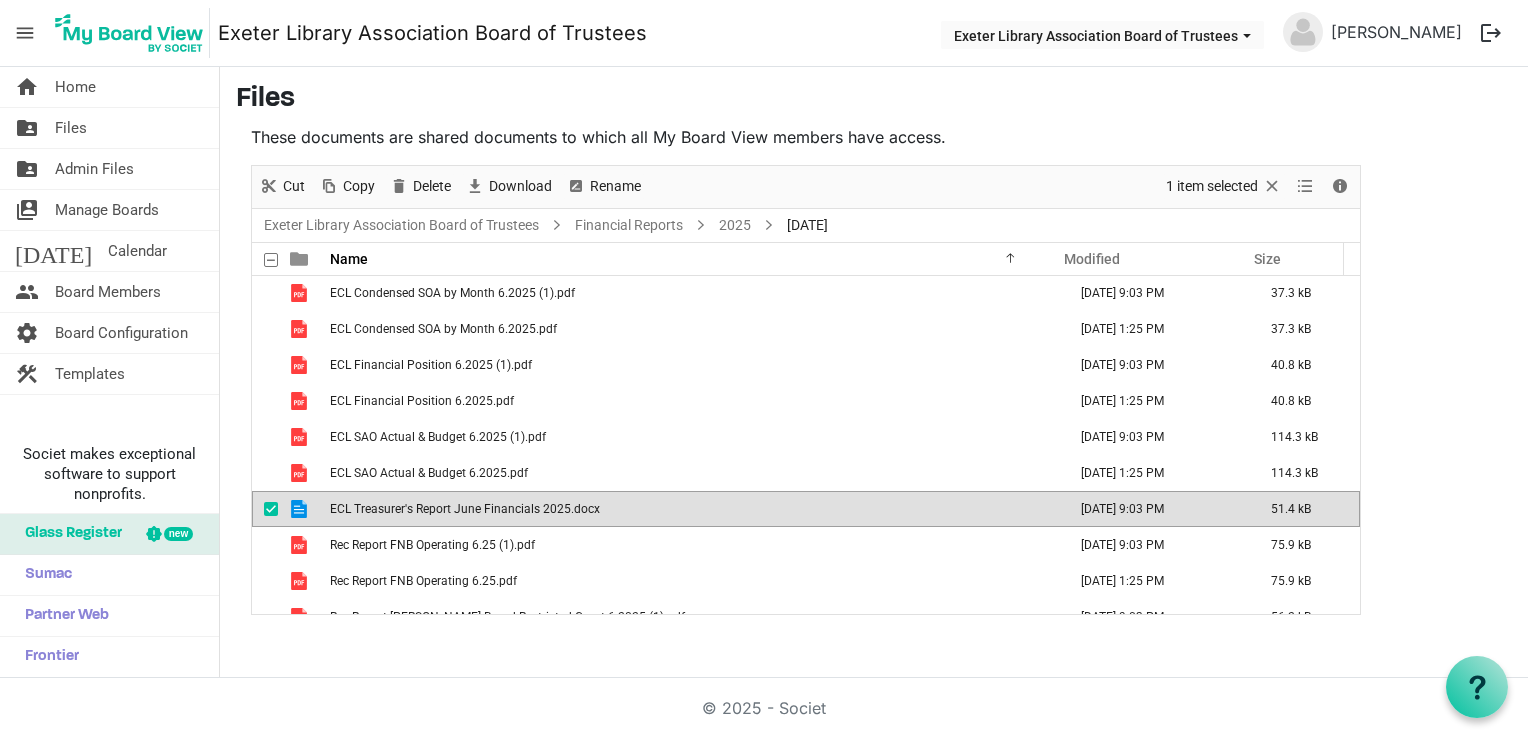 click on "ECL Treasurer's Report June Financials 2025.docx" at bounding box center [465, 509] 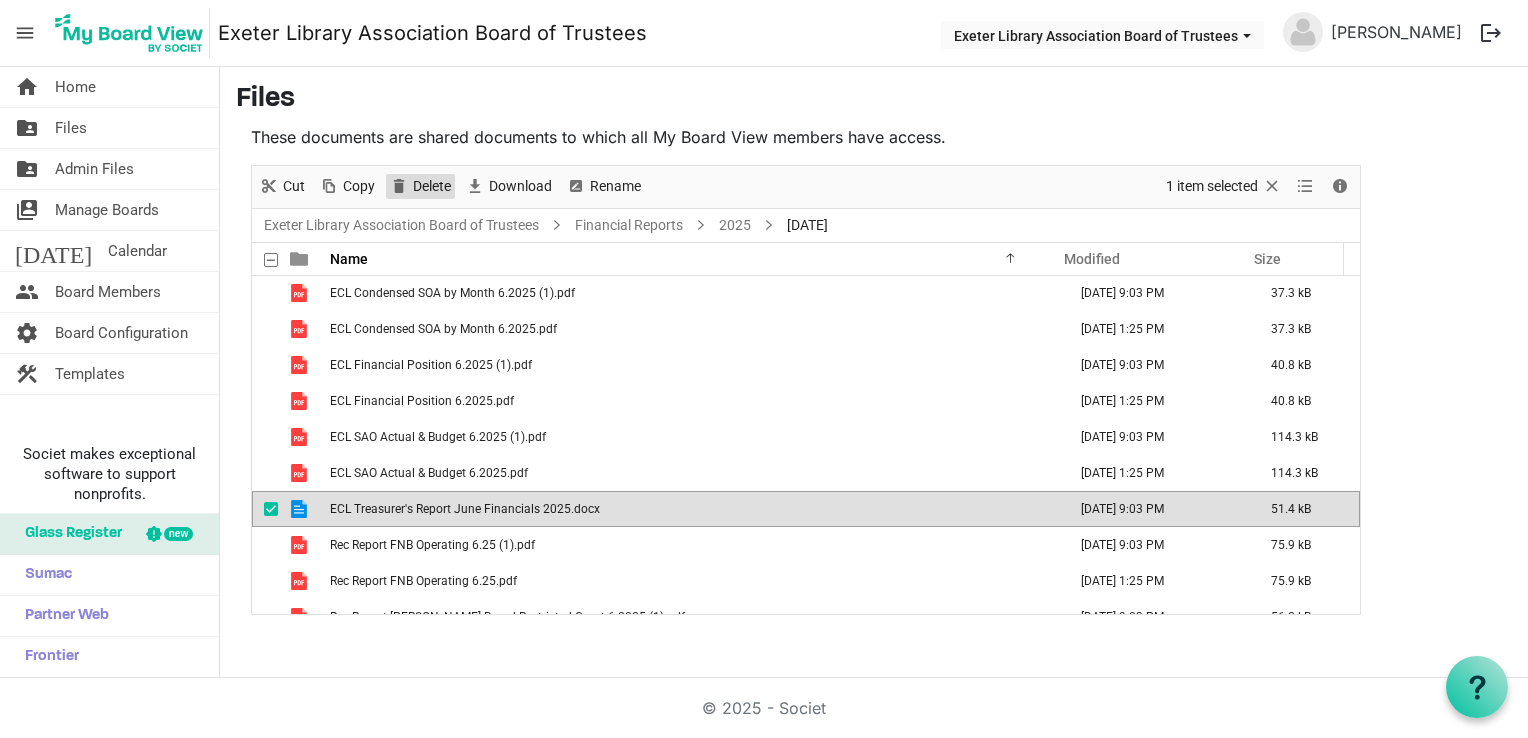 click on "Delete" at bounding box center [432, 186] 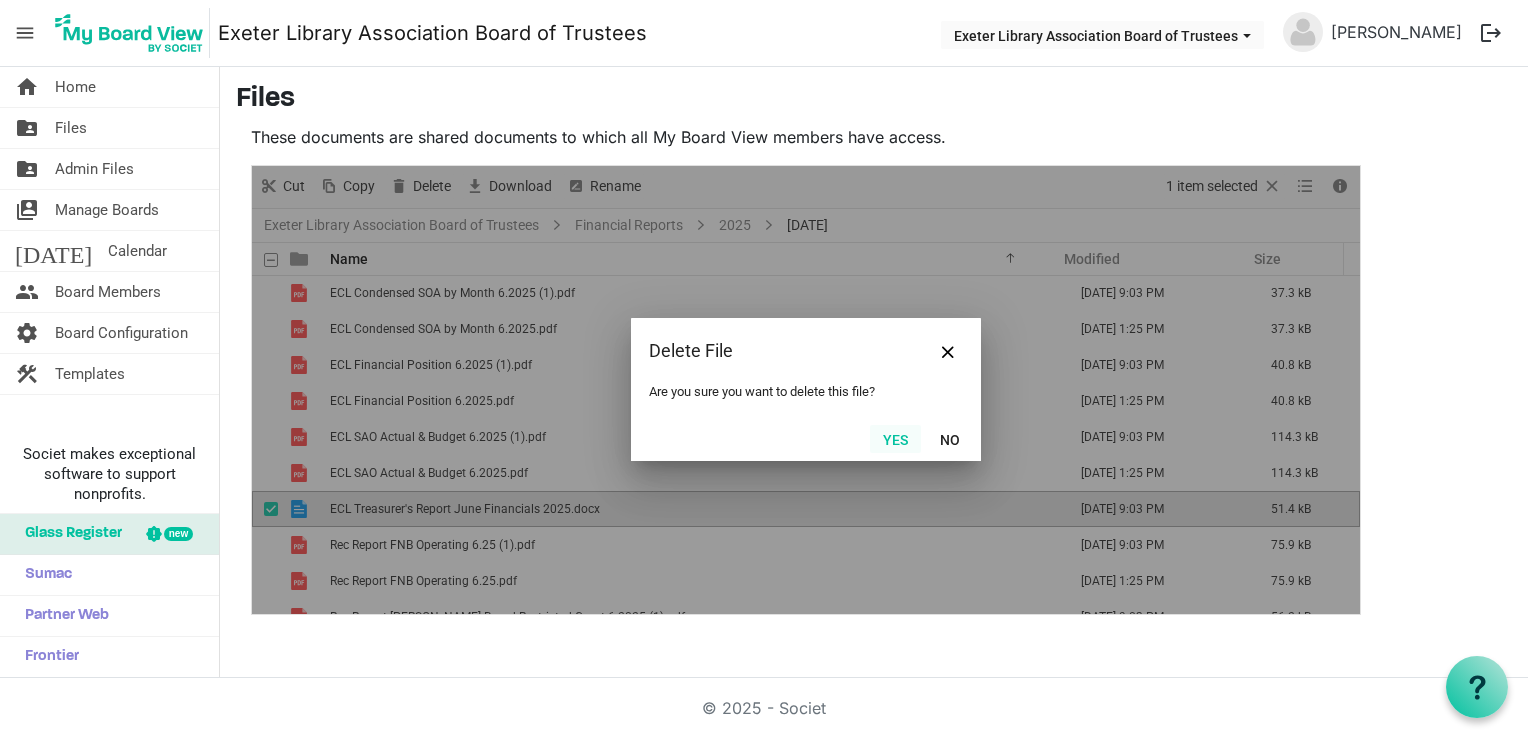 click on "Yes" at bounding box center [895, 439] 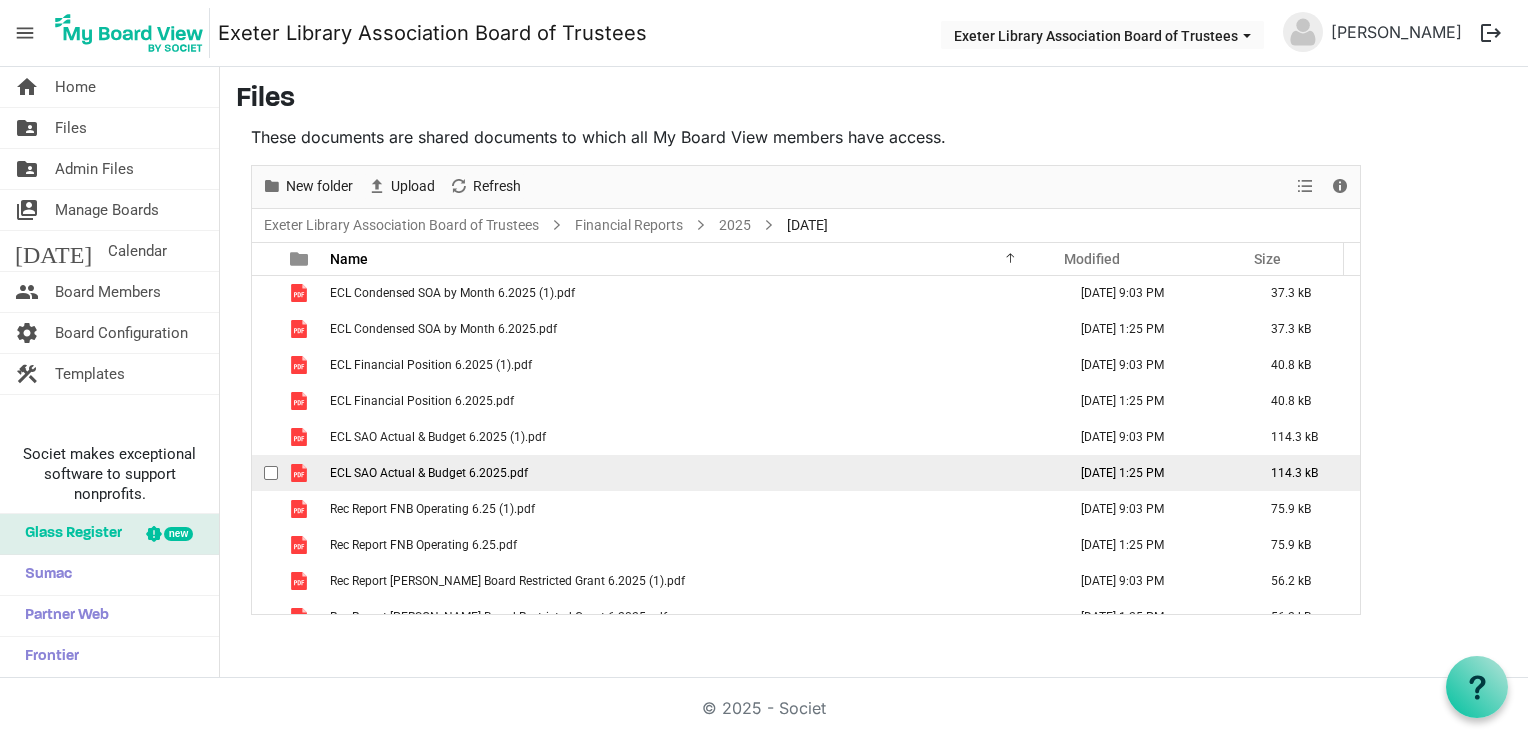 click on "ECL SAO Actual & Budget 6.2025.pdf" at bounding box center [429, 473] 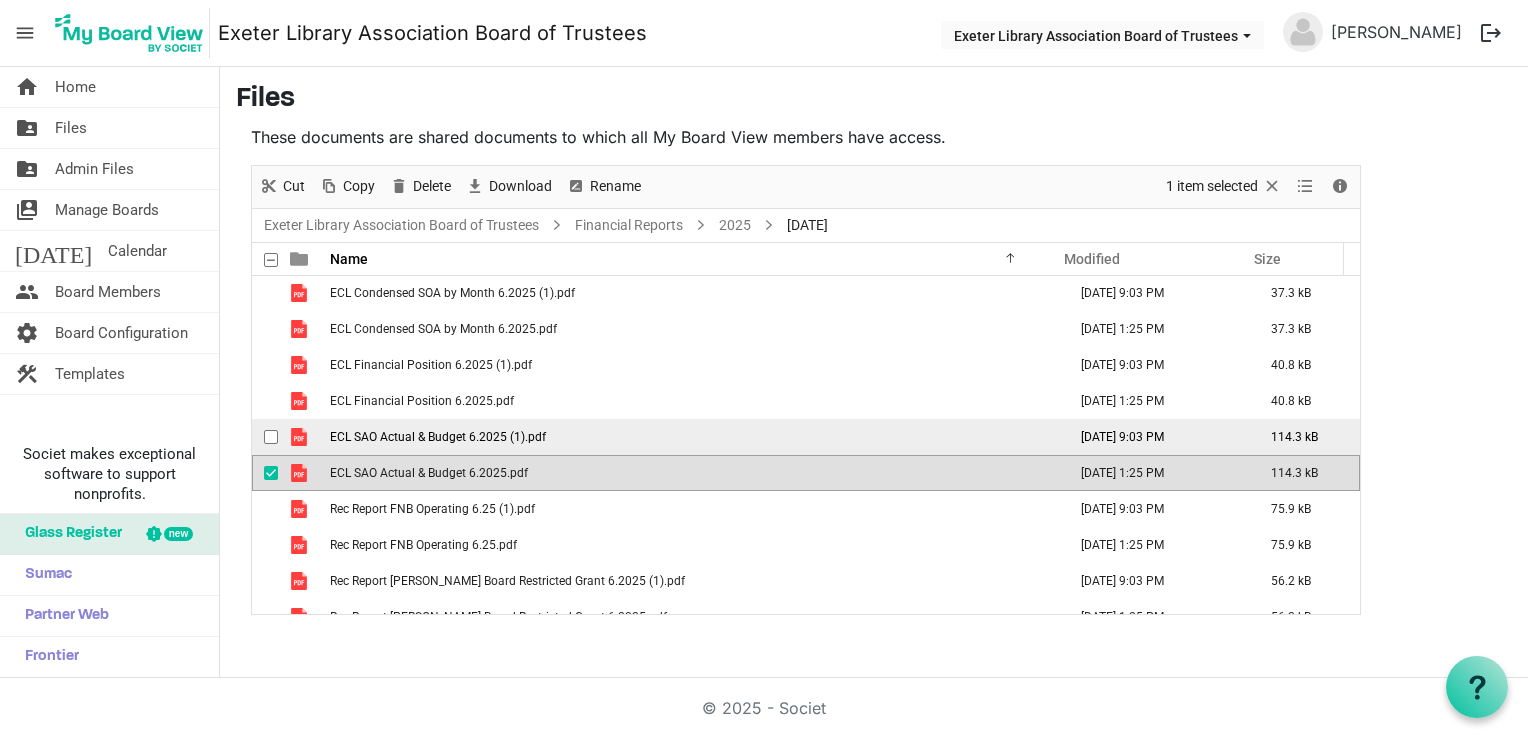 click at bounding box center [271, 437] 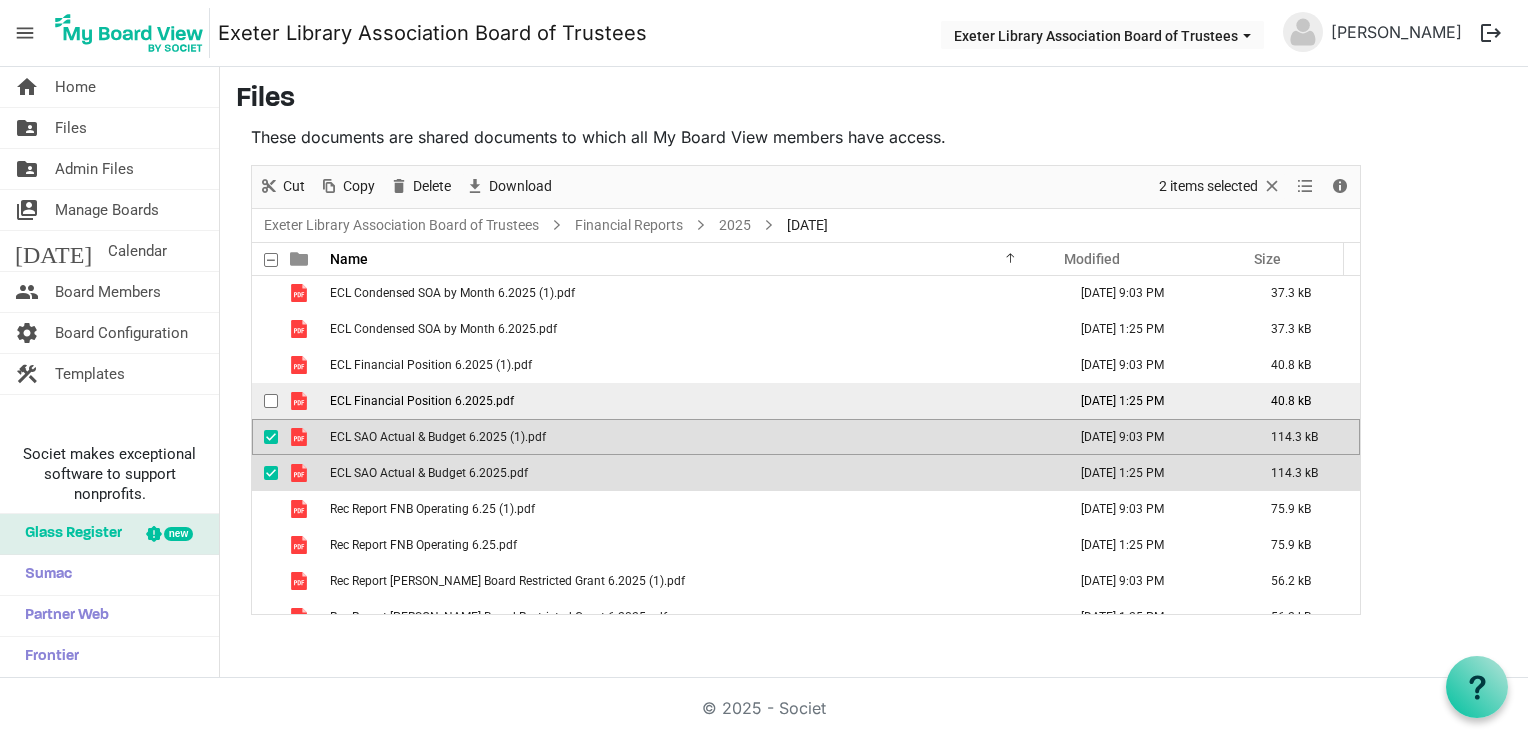 click at bounding box center [276, 401] 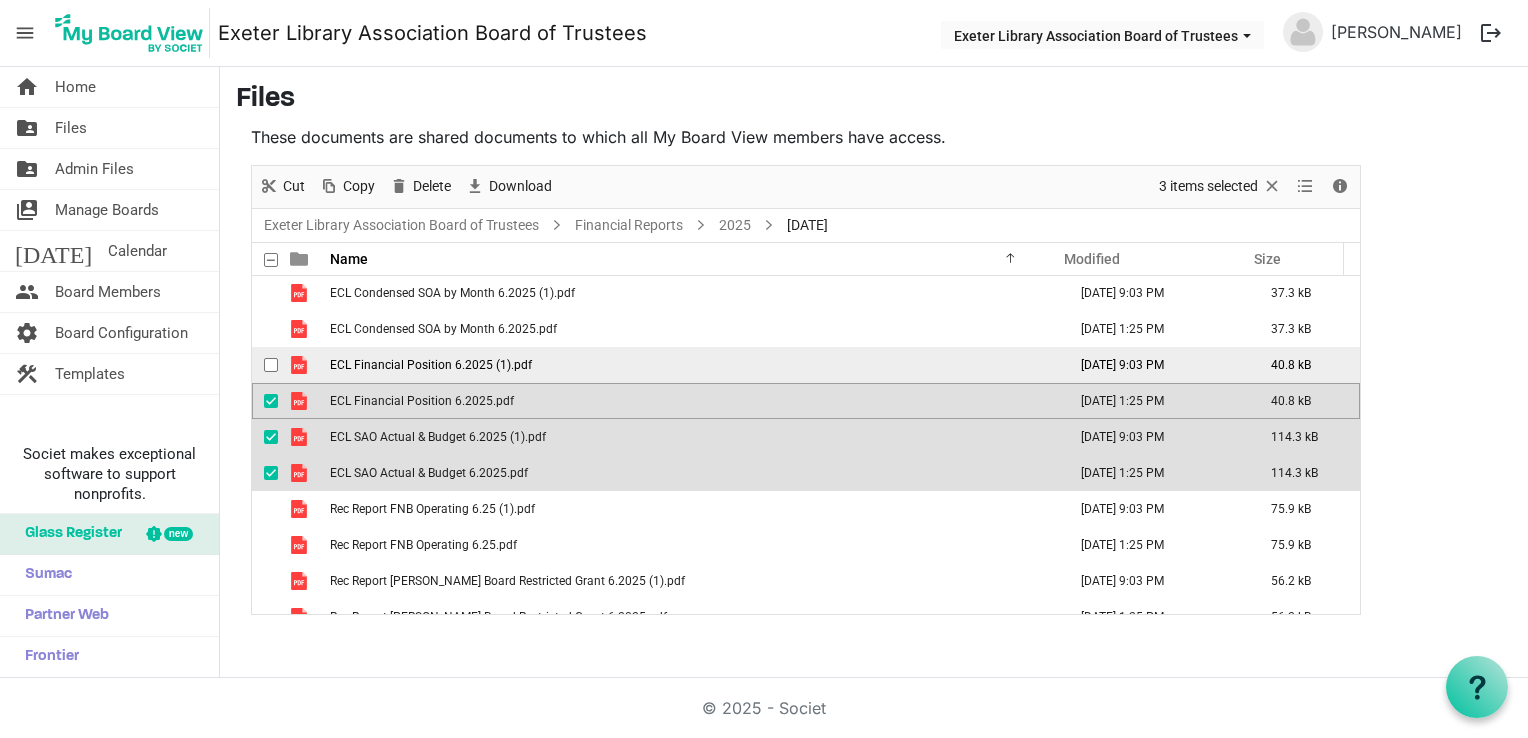 click at bounding box center (271, 365) 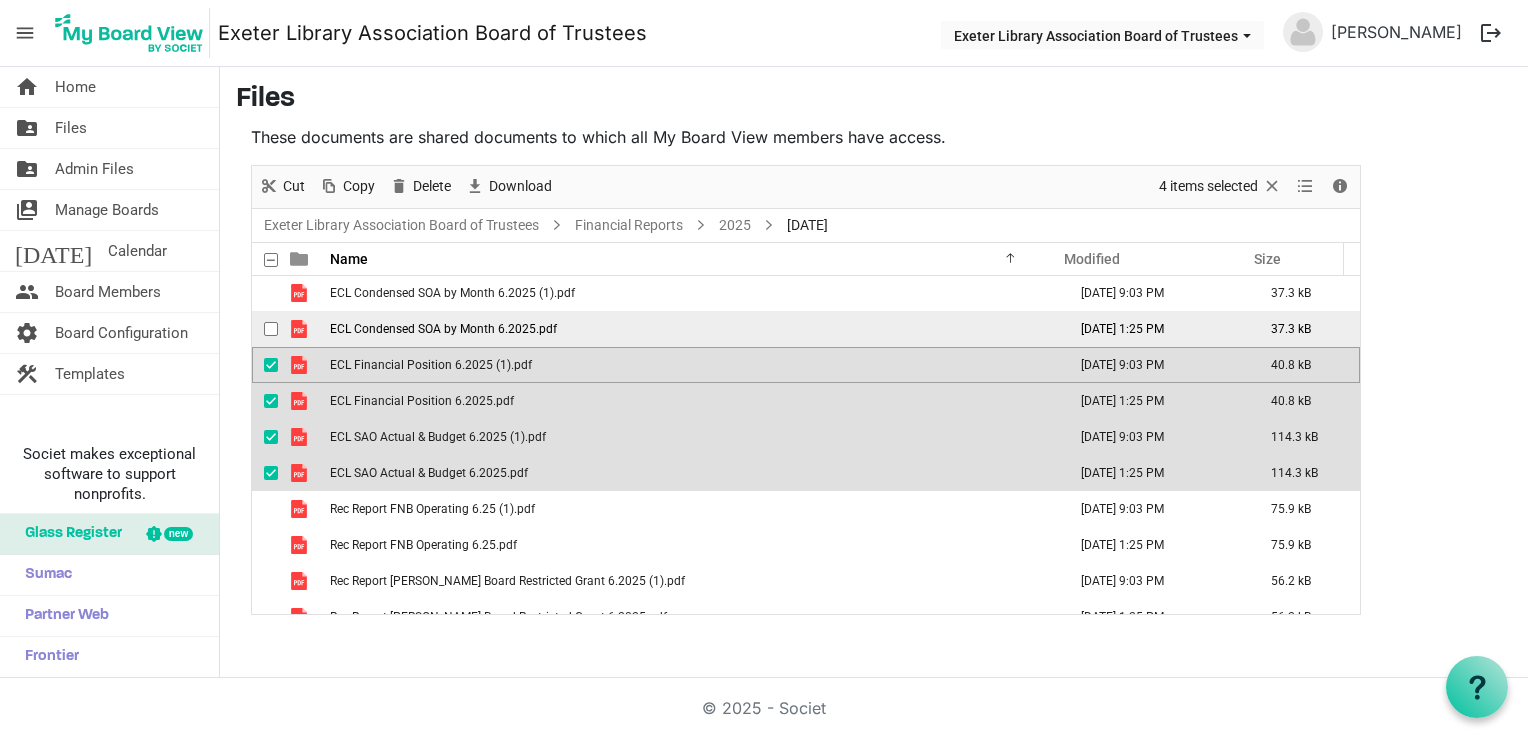 click at bounding box center (271, 329) 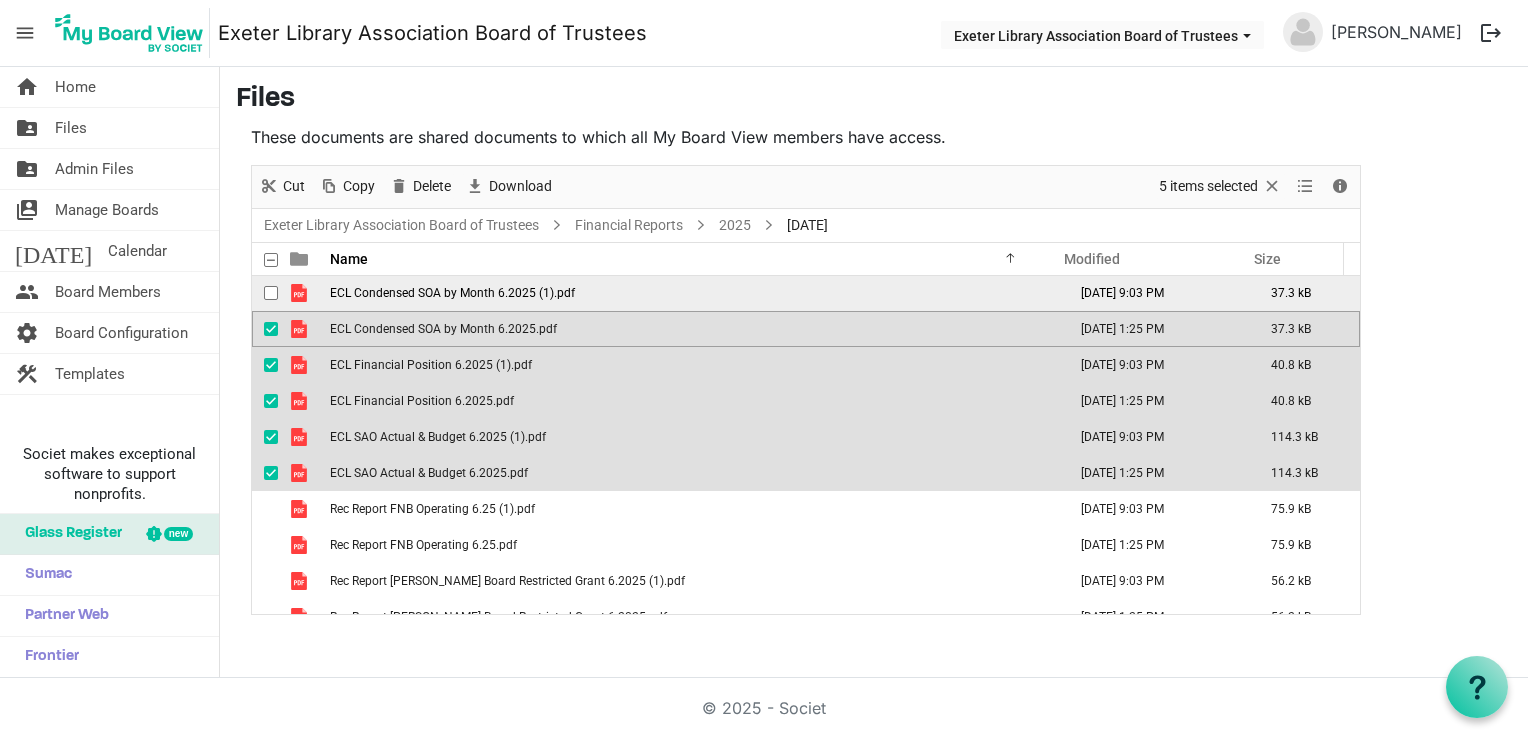 click at bounding box center [276, 293] 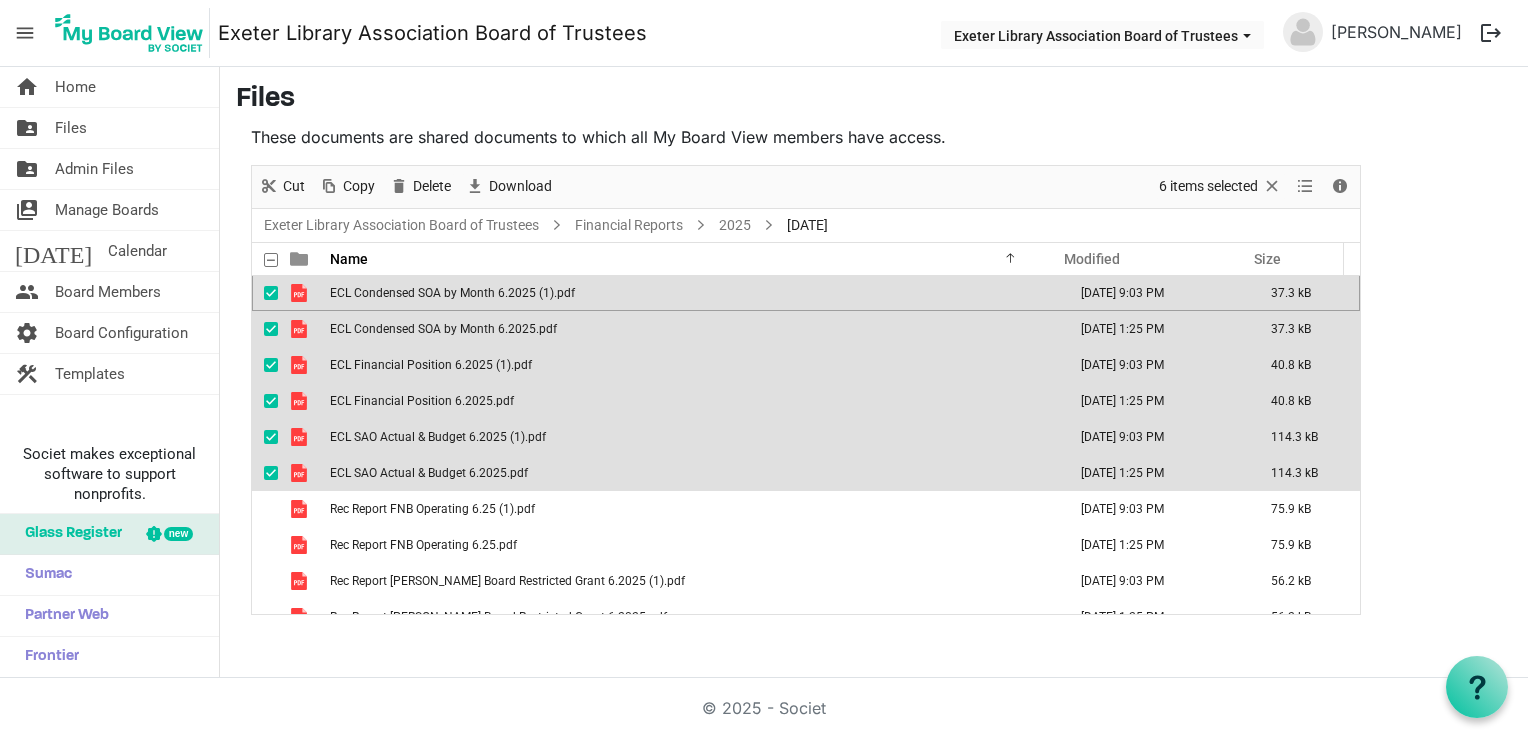 scroll, scrollTop: 0, scrollLeft: 0, axis: both 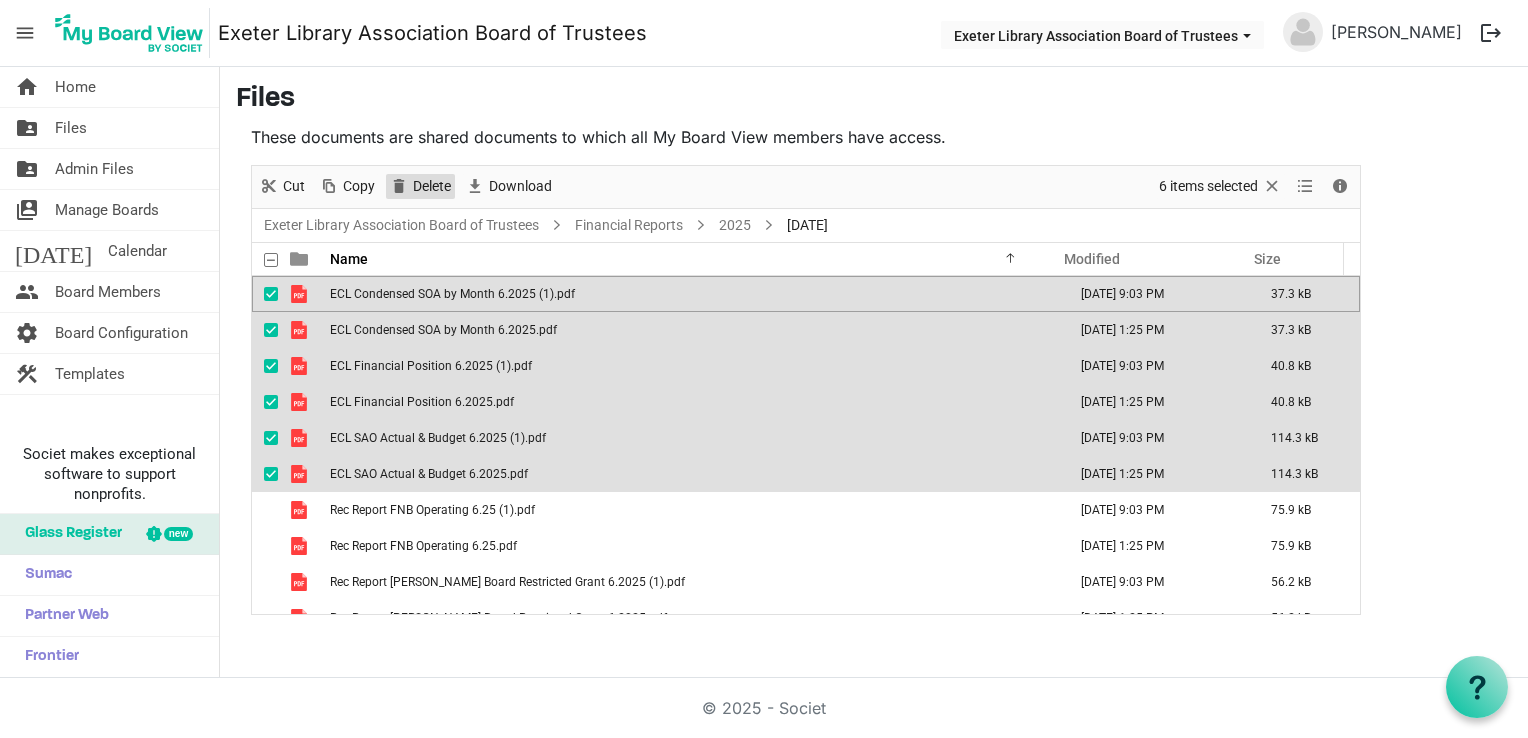 click at bounding box center [399, 186] 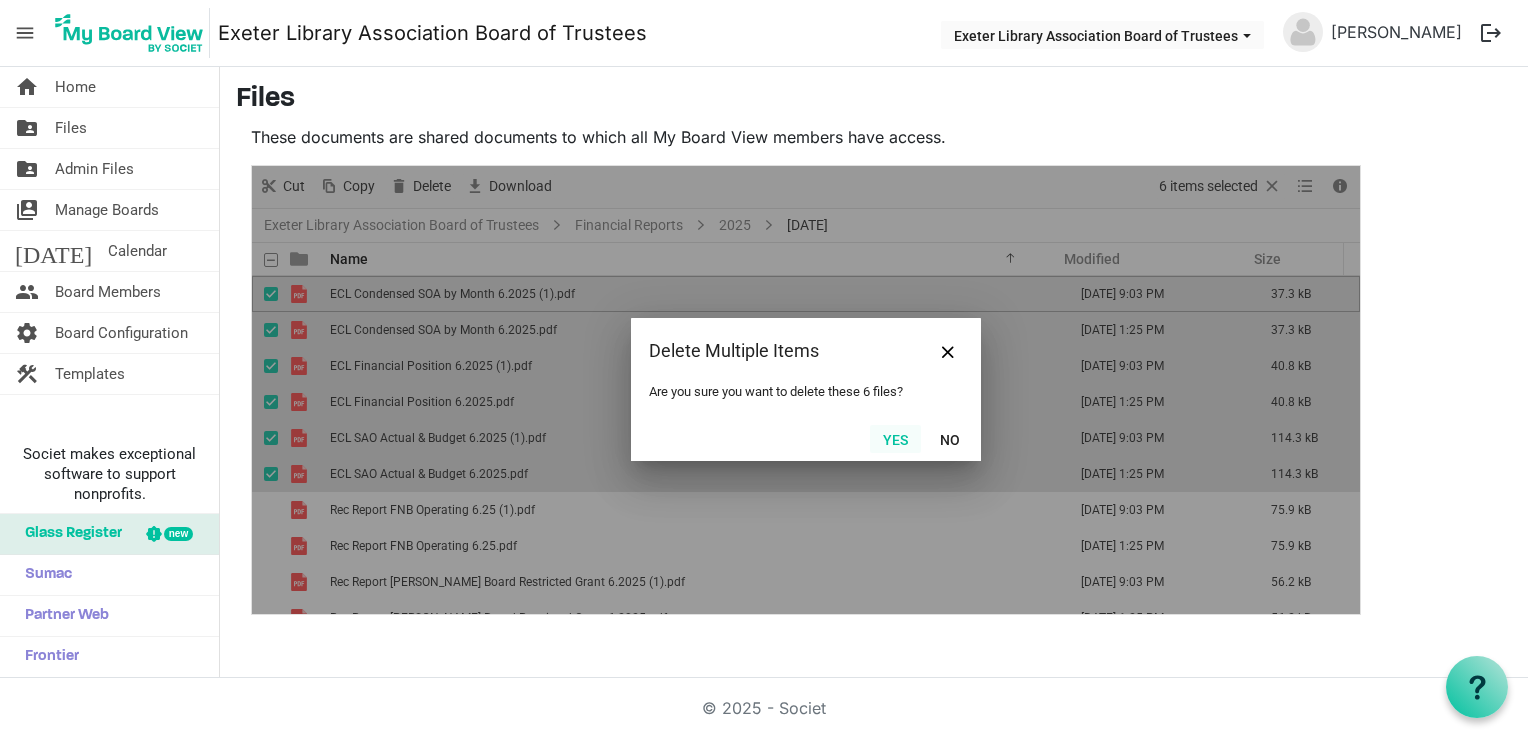 click on "Yes" at bounding box center [895, 439] 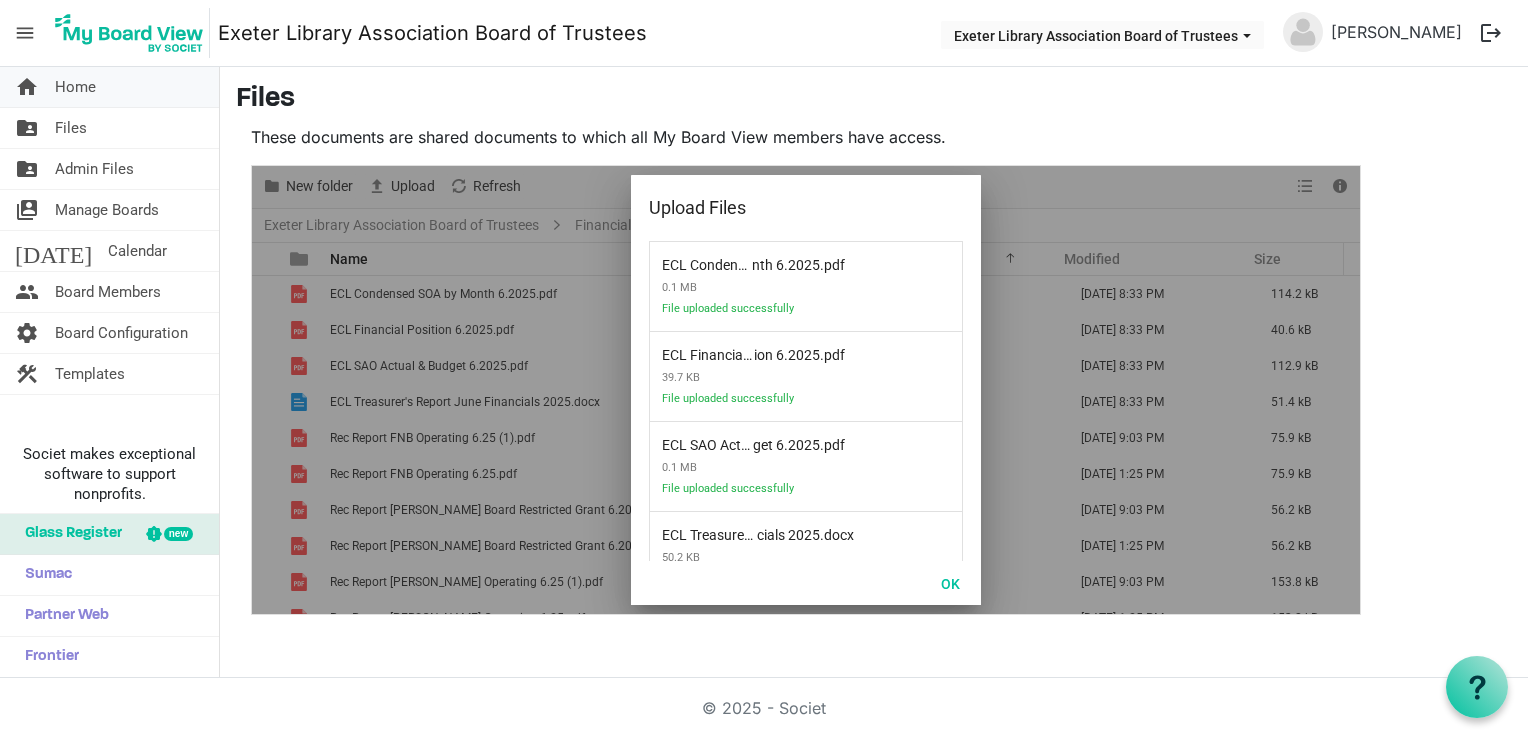 click on "Home" at bounding box center [75, 87] 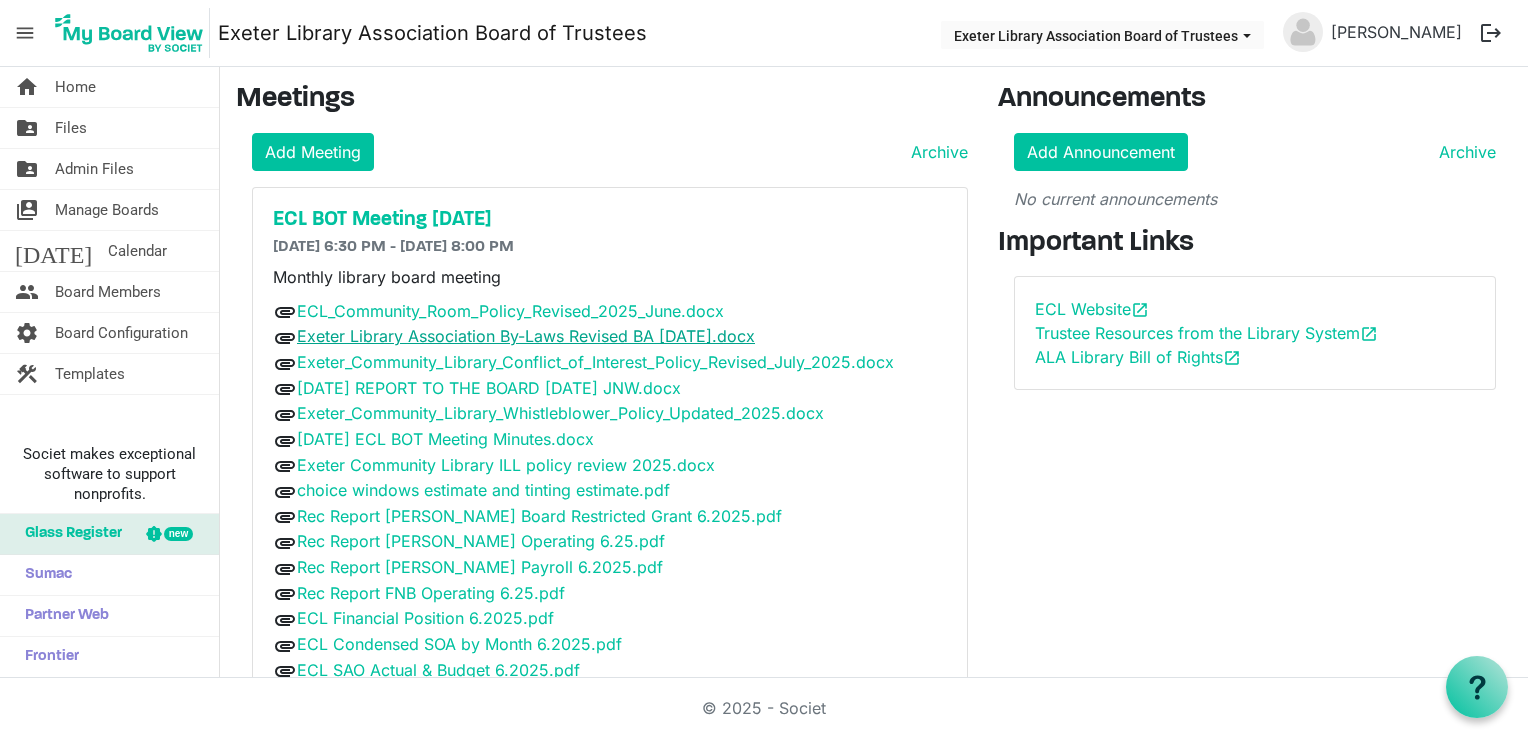 scroll, scrollTop: 0, scrollLeft: 0, axis: both 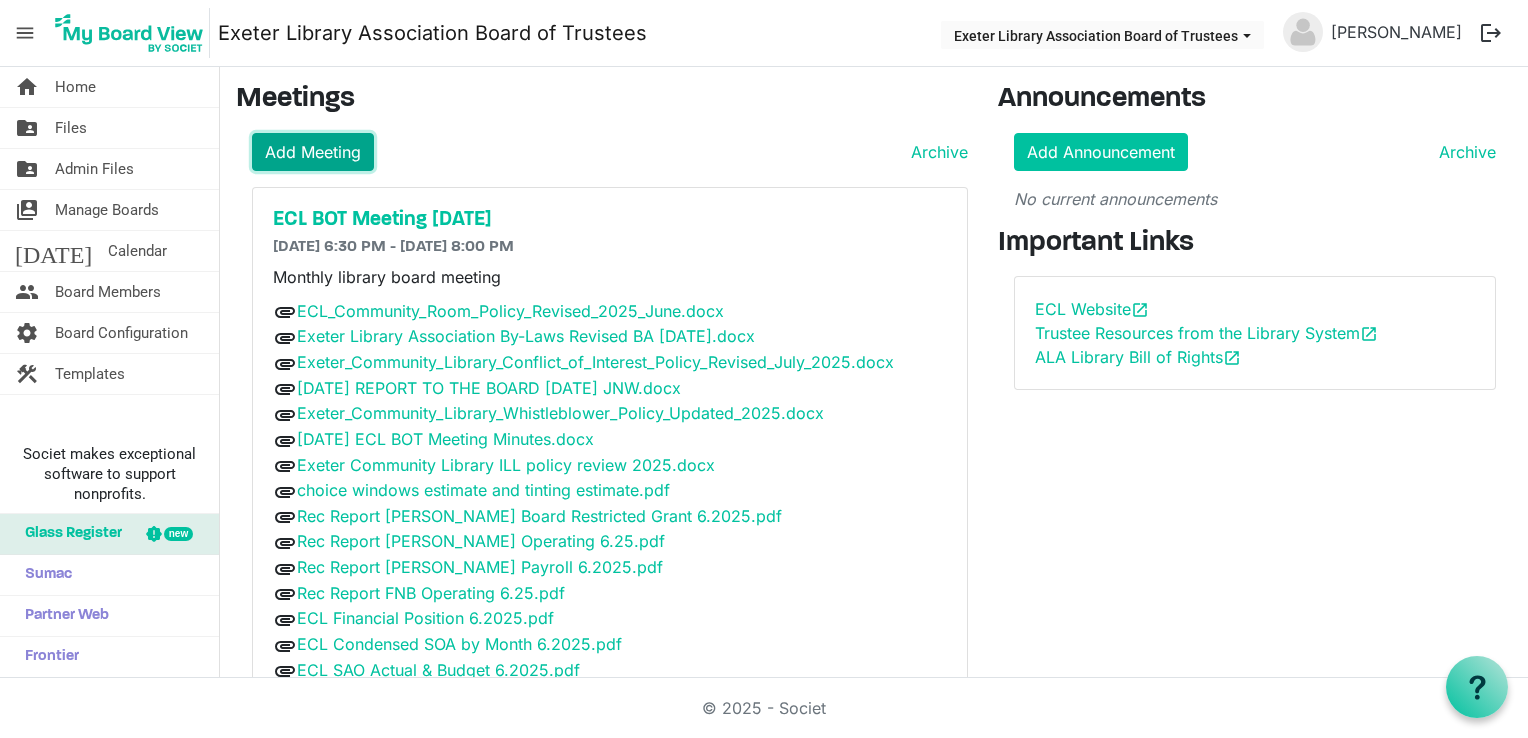 click on "Add Meeting" at bounding box center (313, 152) 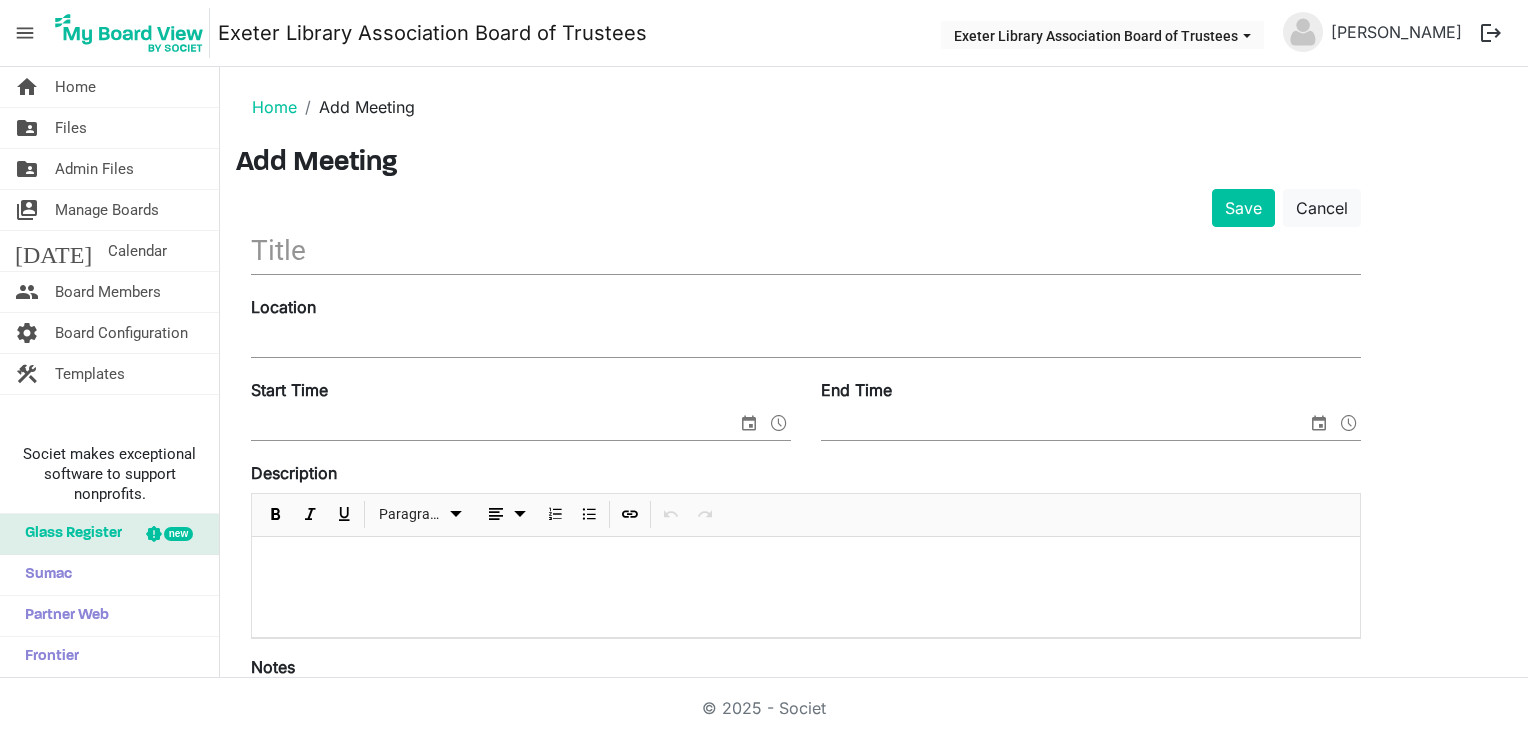 scroll, scrollTop: 0, scrollLeft: 0, axis: both 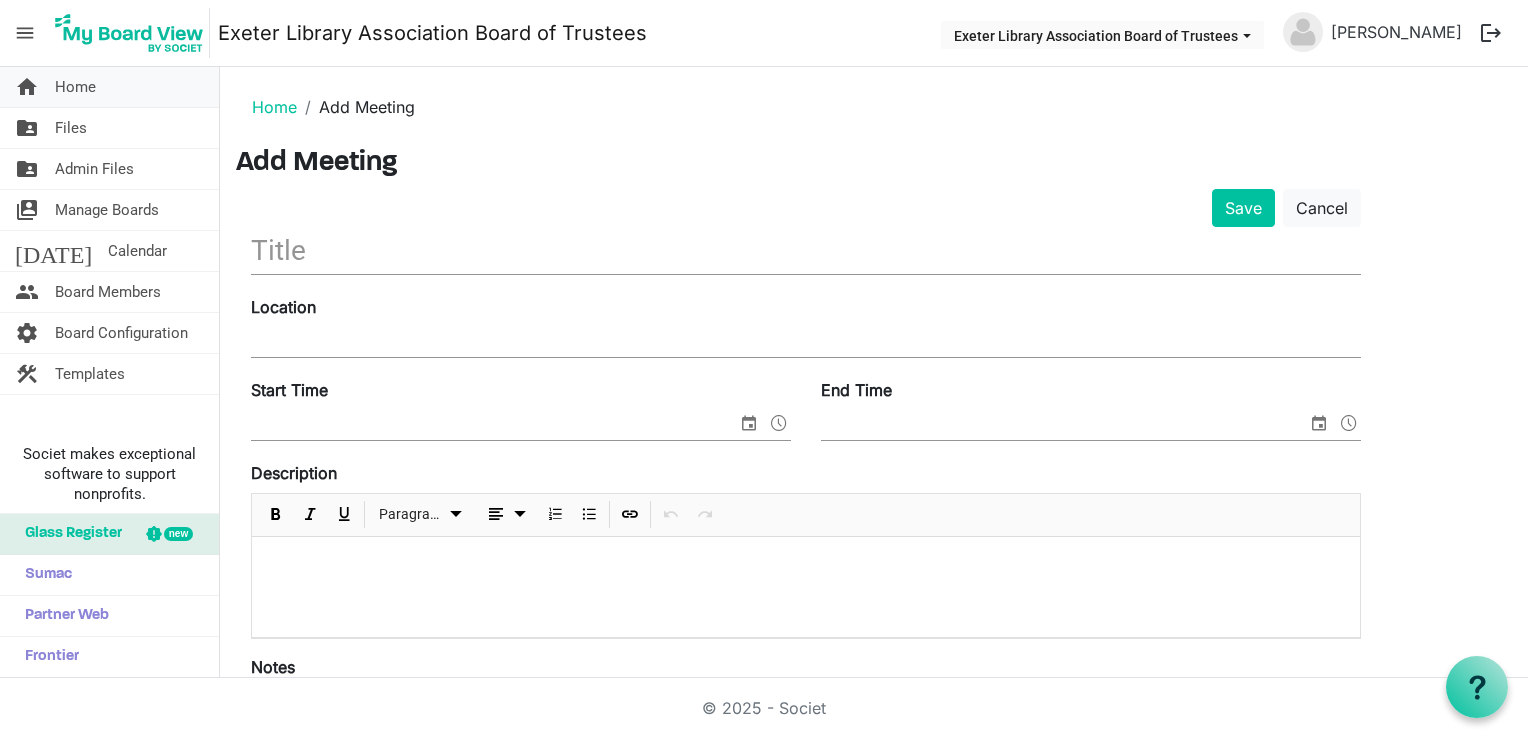 click on "Home" at bounding box center [75, 87] 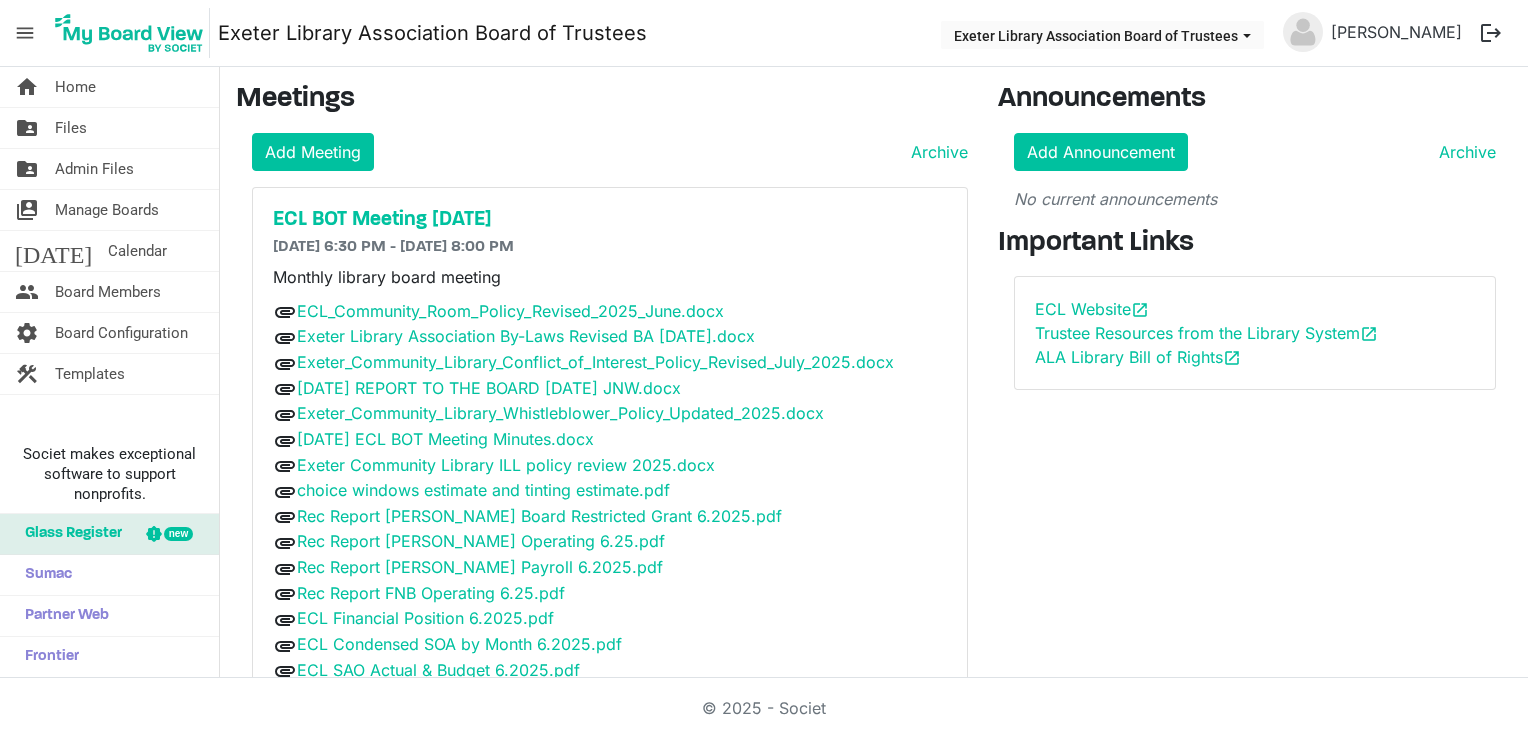 scroll, scrollTop: 0, scrollLeft: 0, axis: both 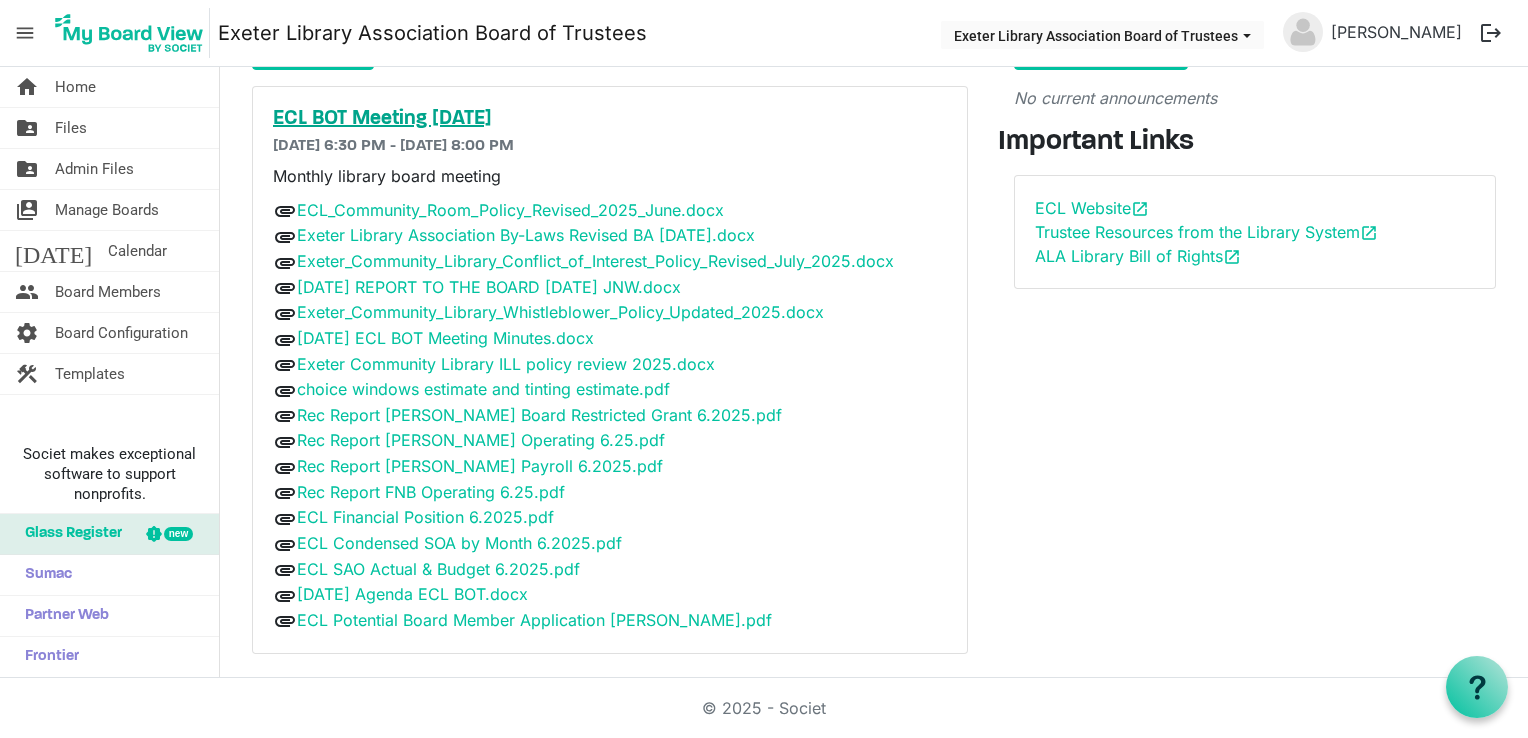click on "ECL BOT Meeting [DATE]" at bounding box center (610, 119) 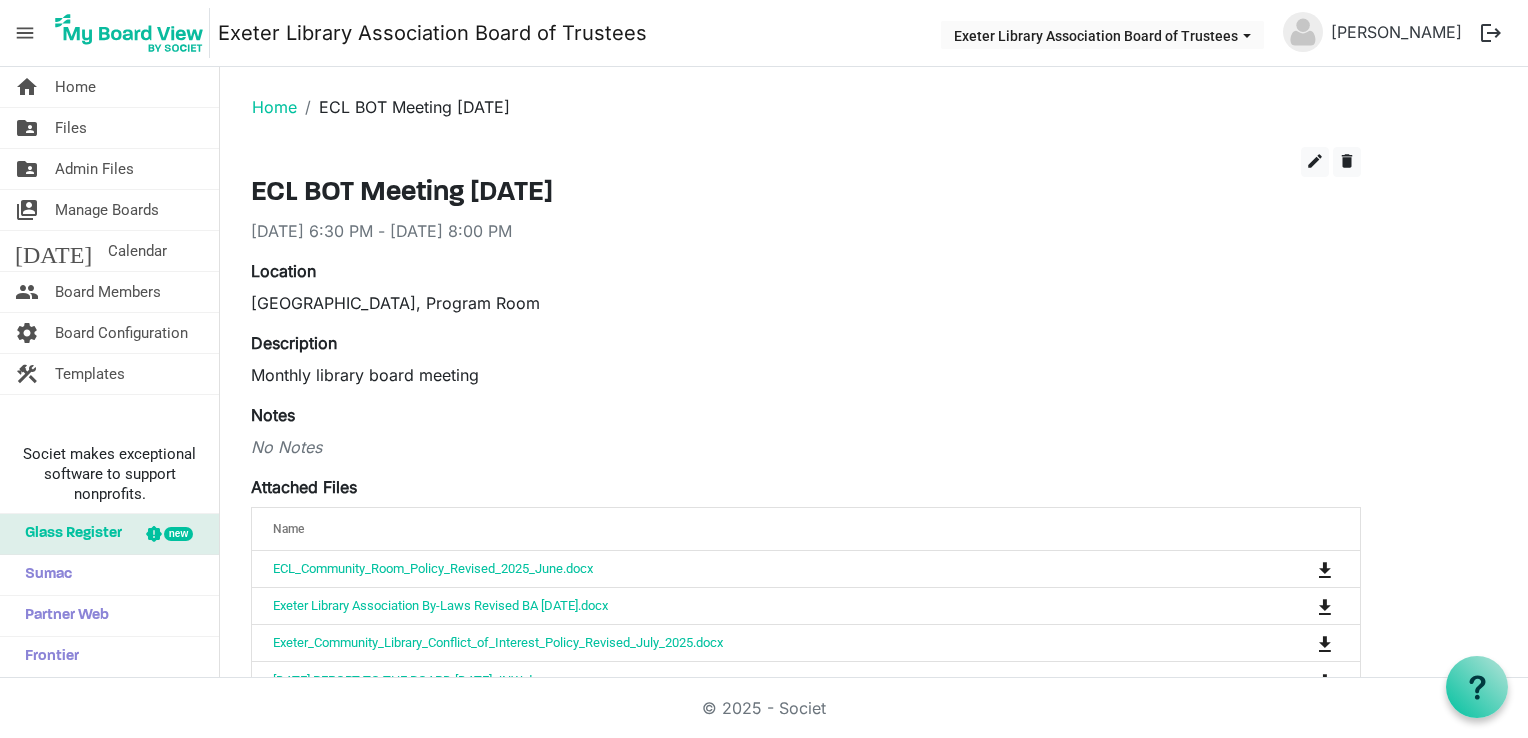 scroll, scrollTop: 0, scrollLeft: 0, axis: both 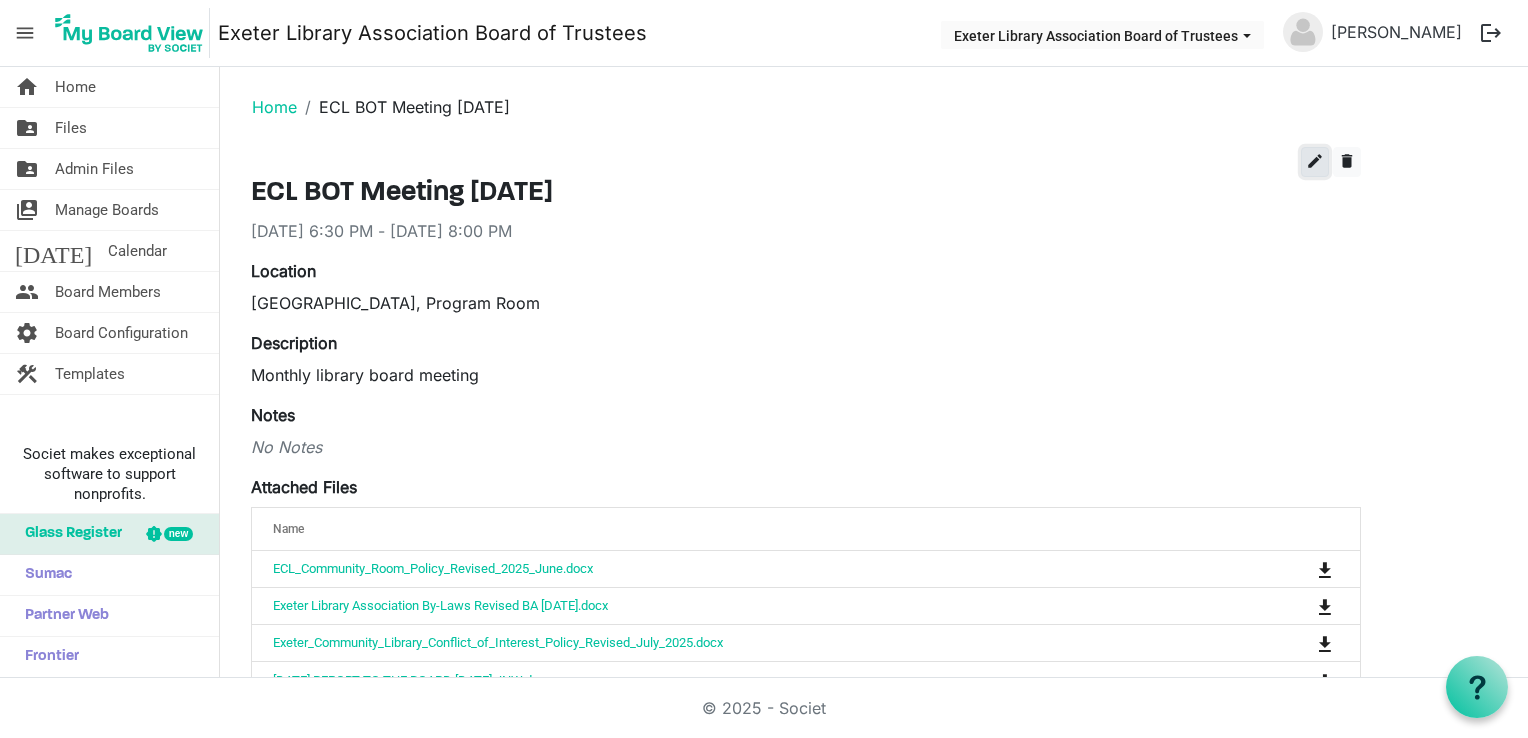 click on "edit" at bounding box center (1315, 161) 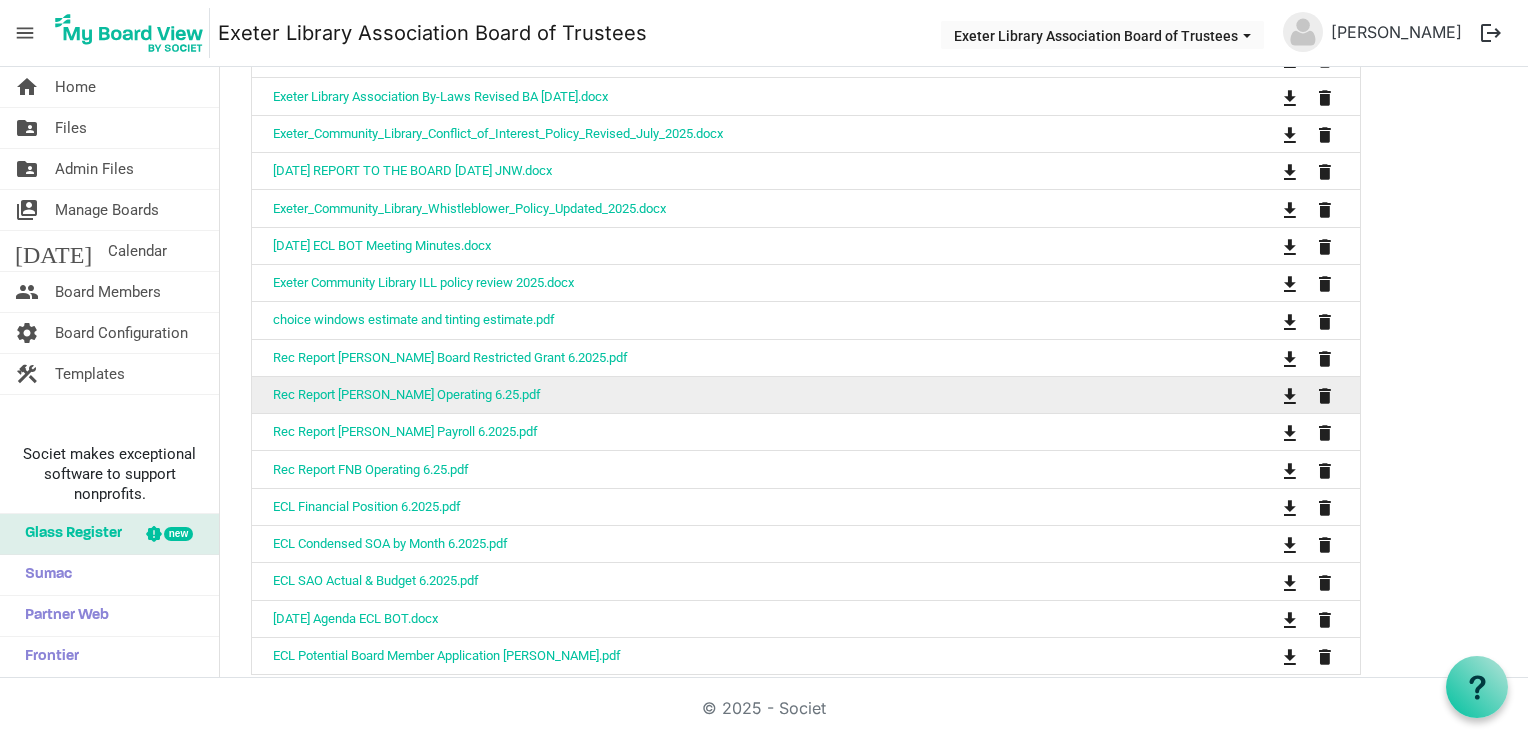 scroll, scrollTop: 1100, scrollLeft: 0, axis: vertical 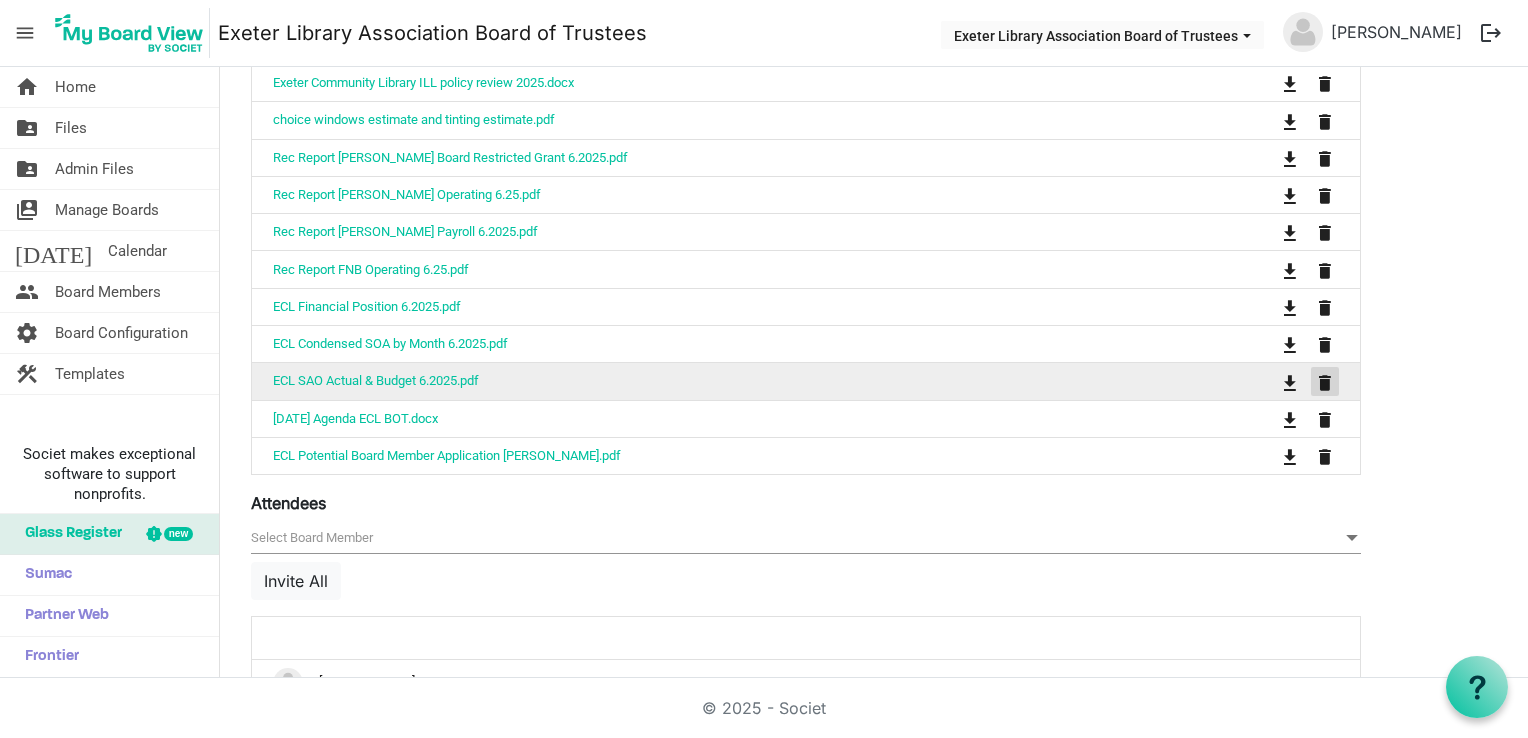 click at bounding box center (1325, 383) 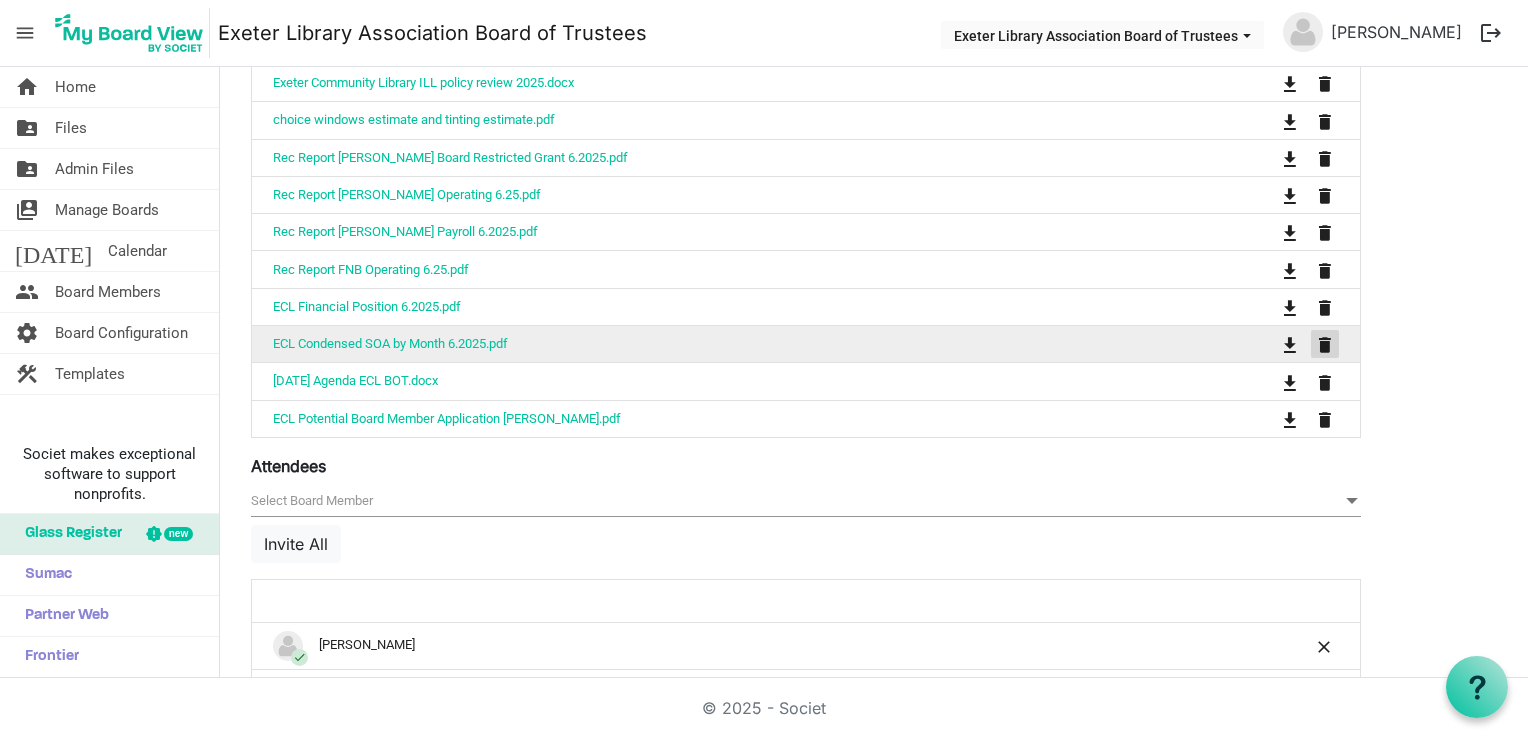click at bounding box center (1325, 345) 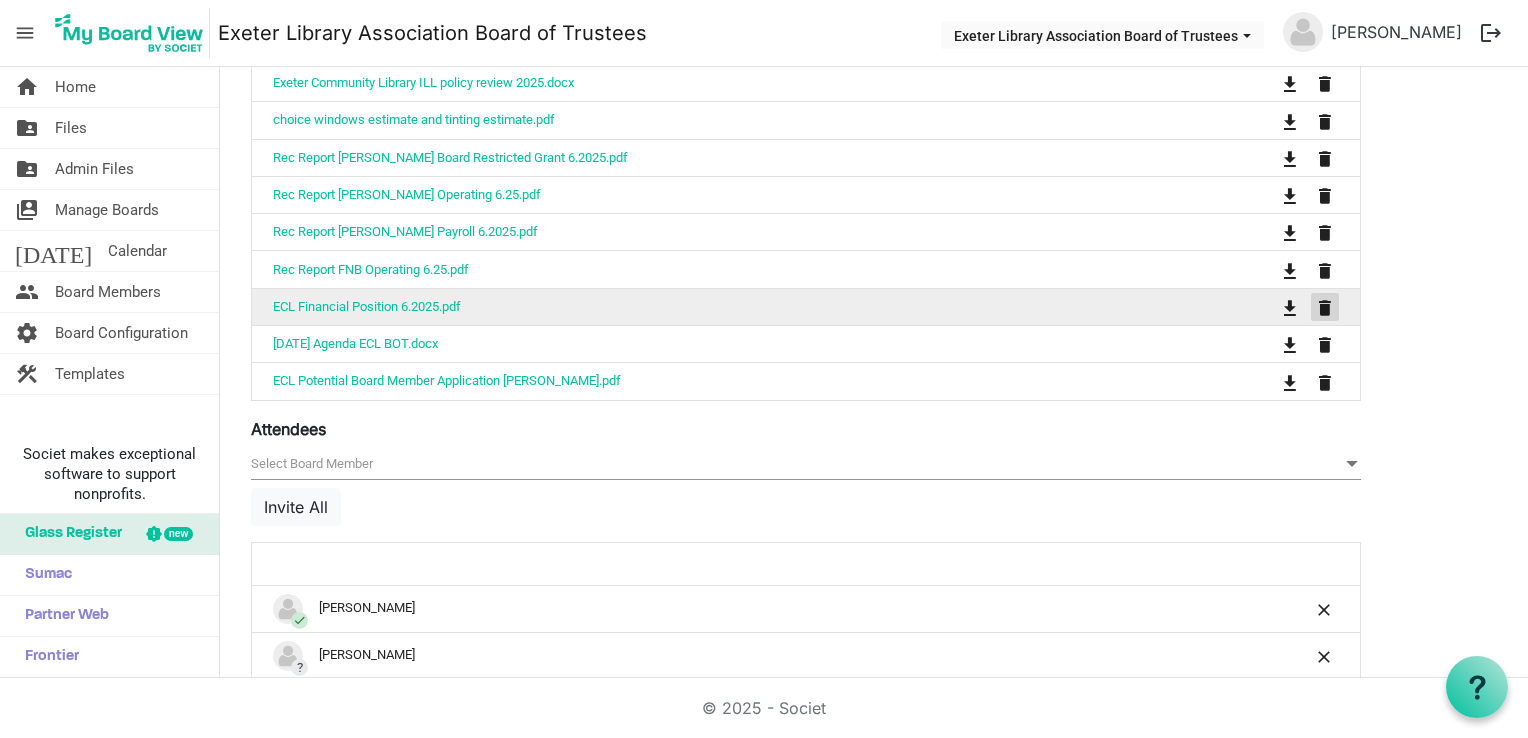 click at bounding box center [1325, 308] 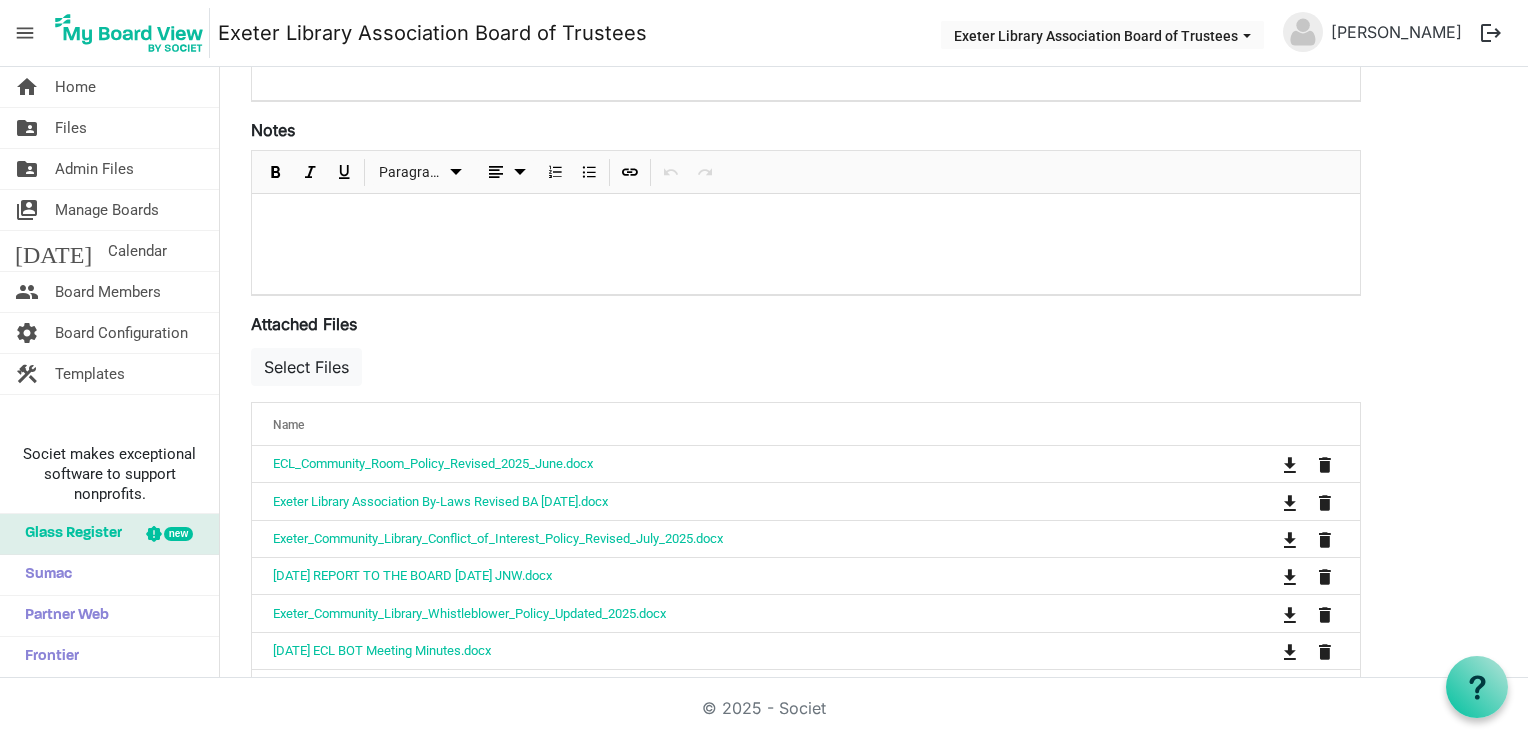 scroll, scrollTop: 500, scrollLeft: 0, axis: vertical 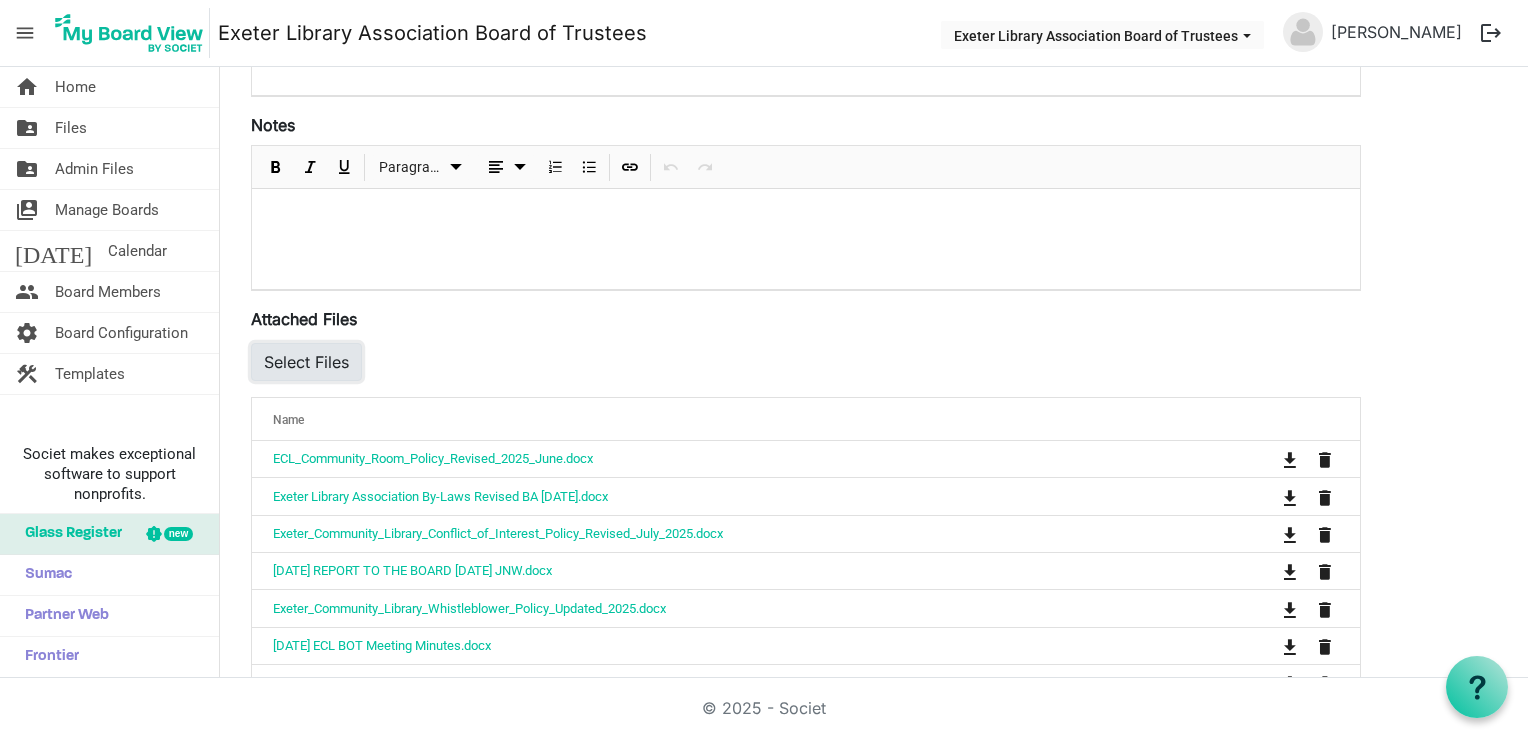 click on "Select Files" at bounding box center (306, 362) 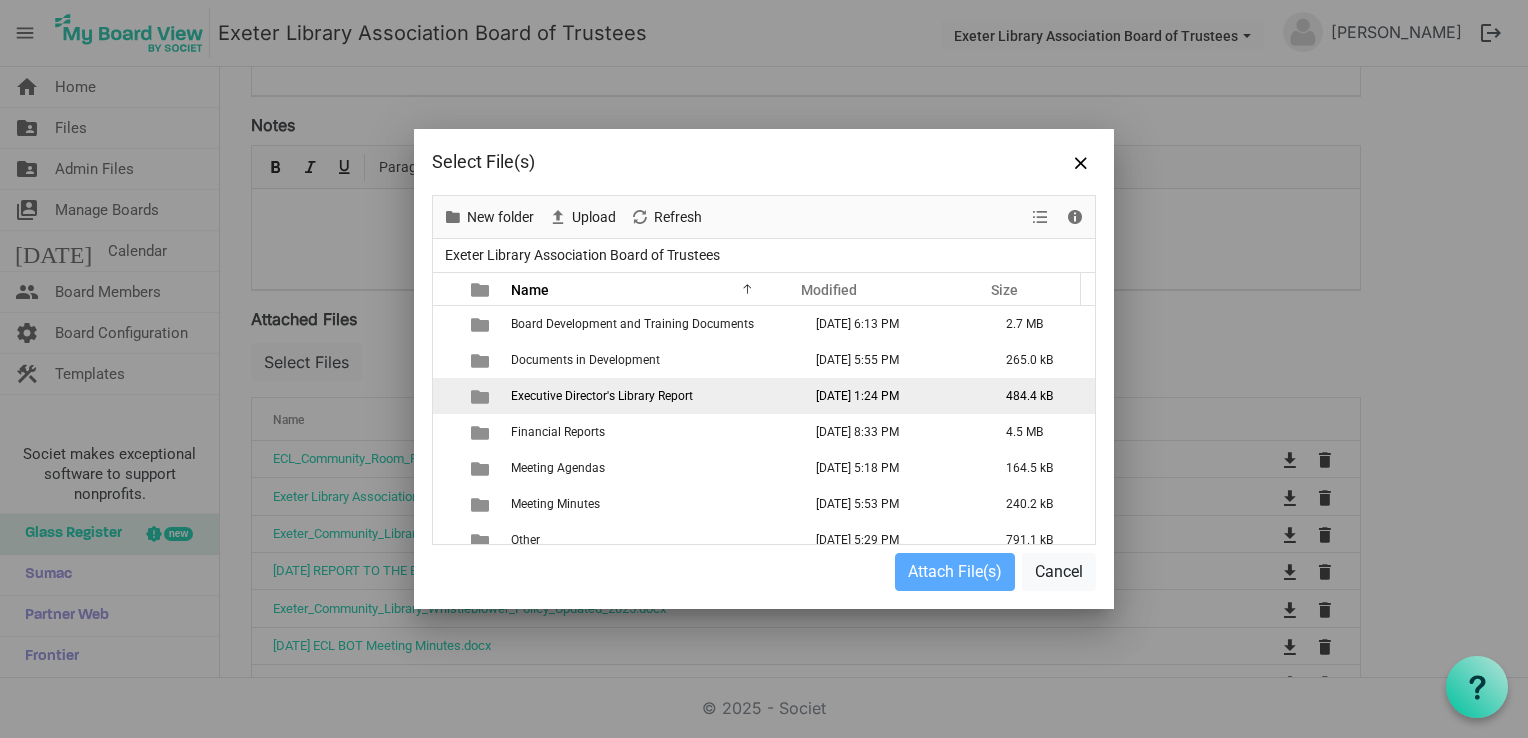scroll, scrollTop: 85, scrollLeft: 0, axis: vertical 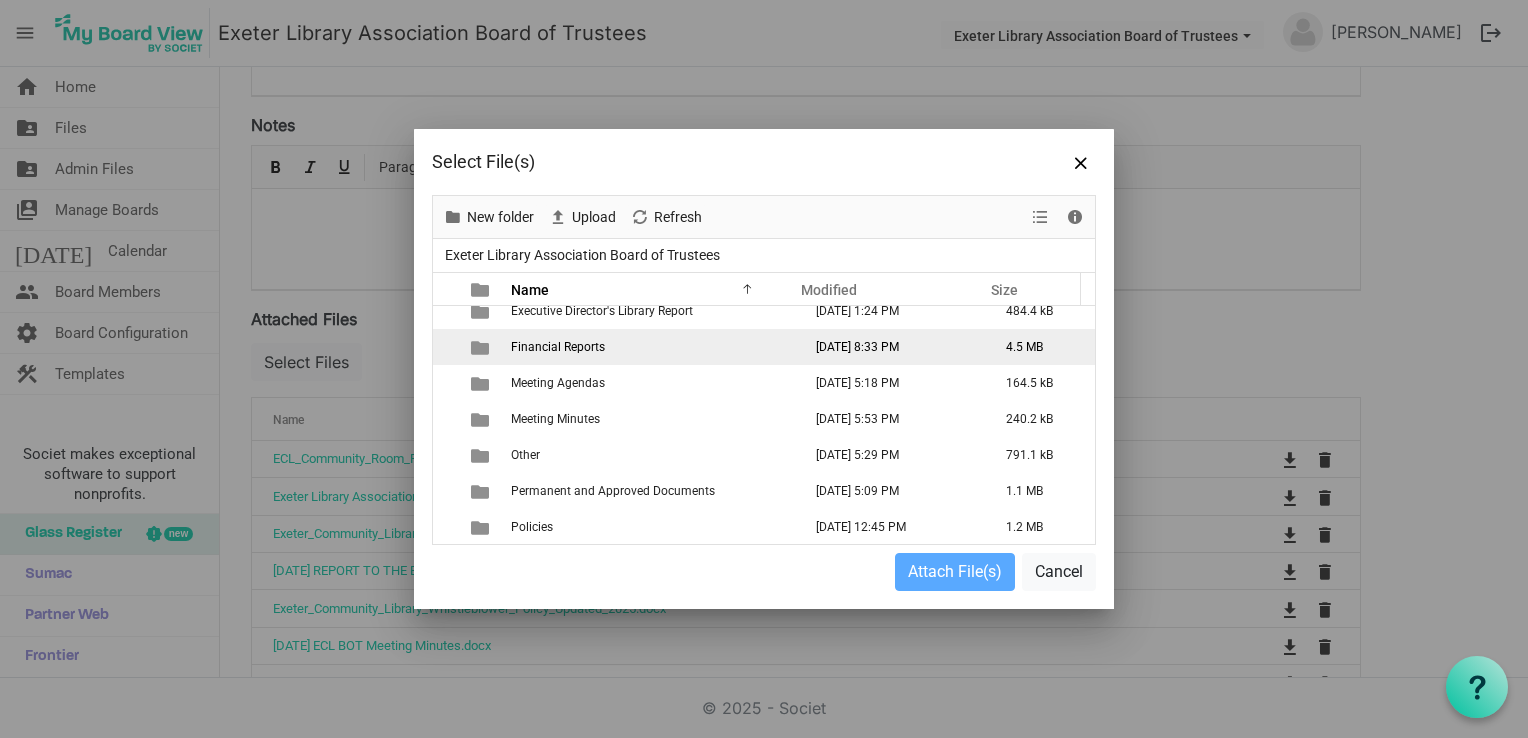 click on "Financial Reports" at bounding box center (558, 347) 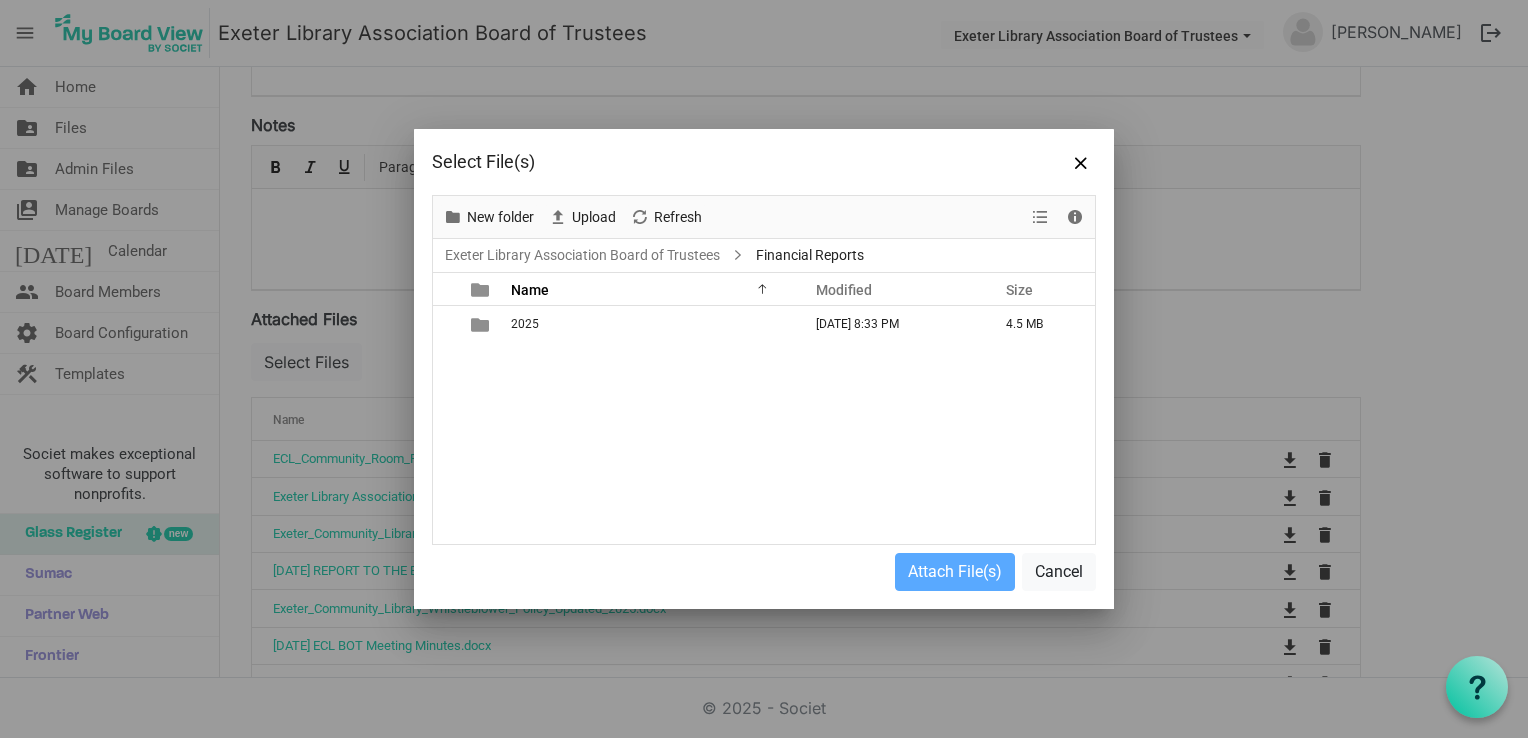 scroll, scrollTop: 0, scrollLeft: 0, axis: both 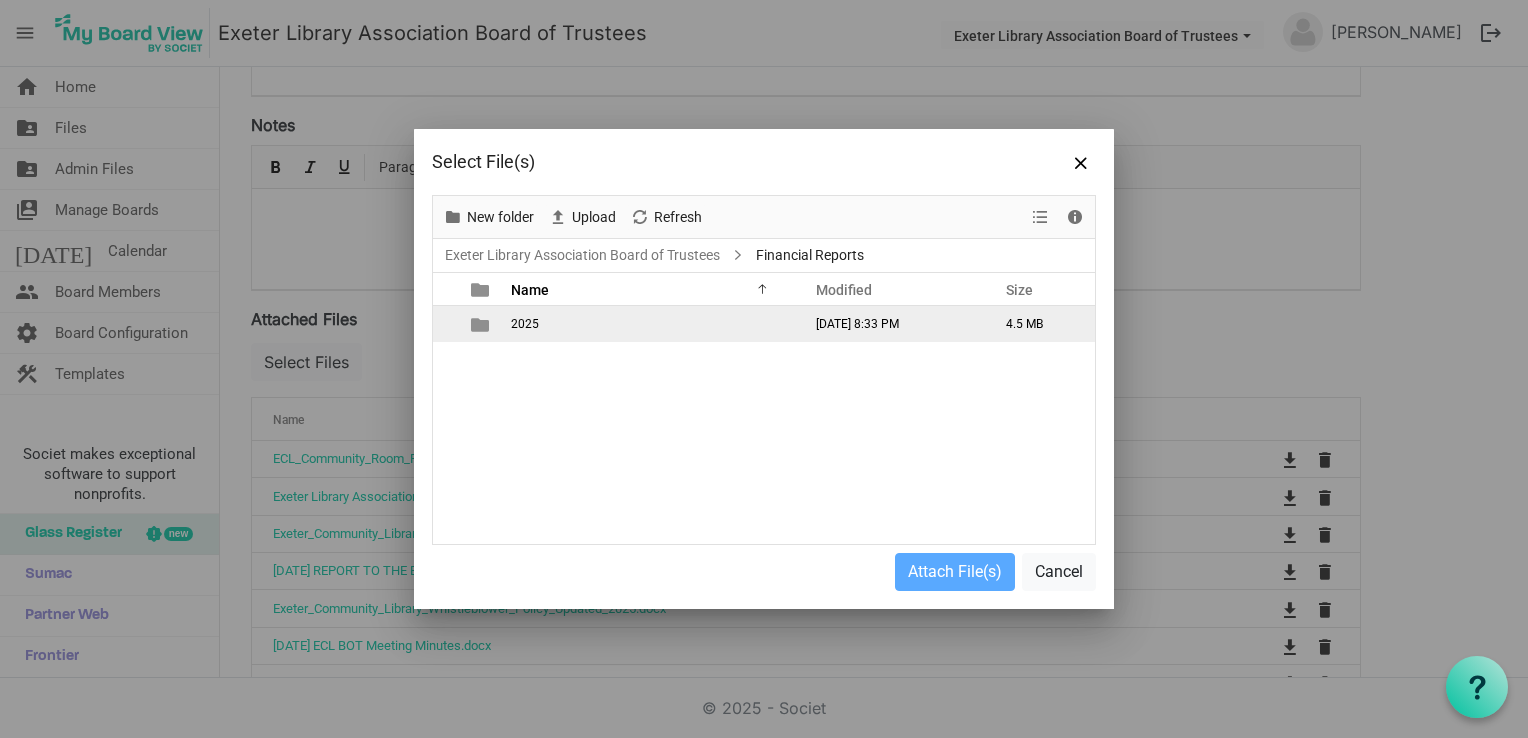 click on "2025" at bounding box center [525, 324] 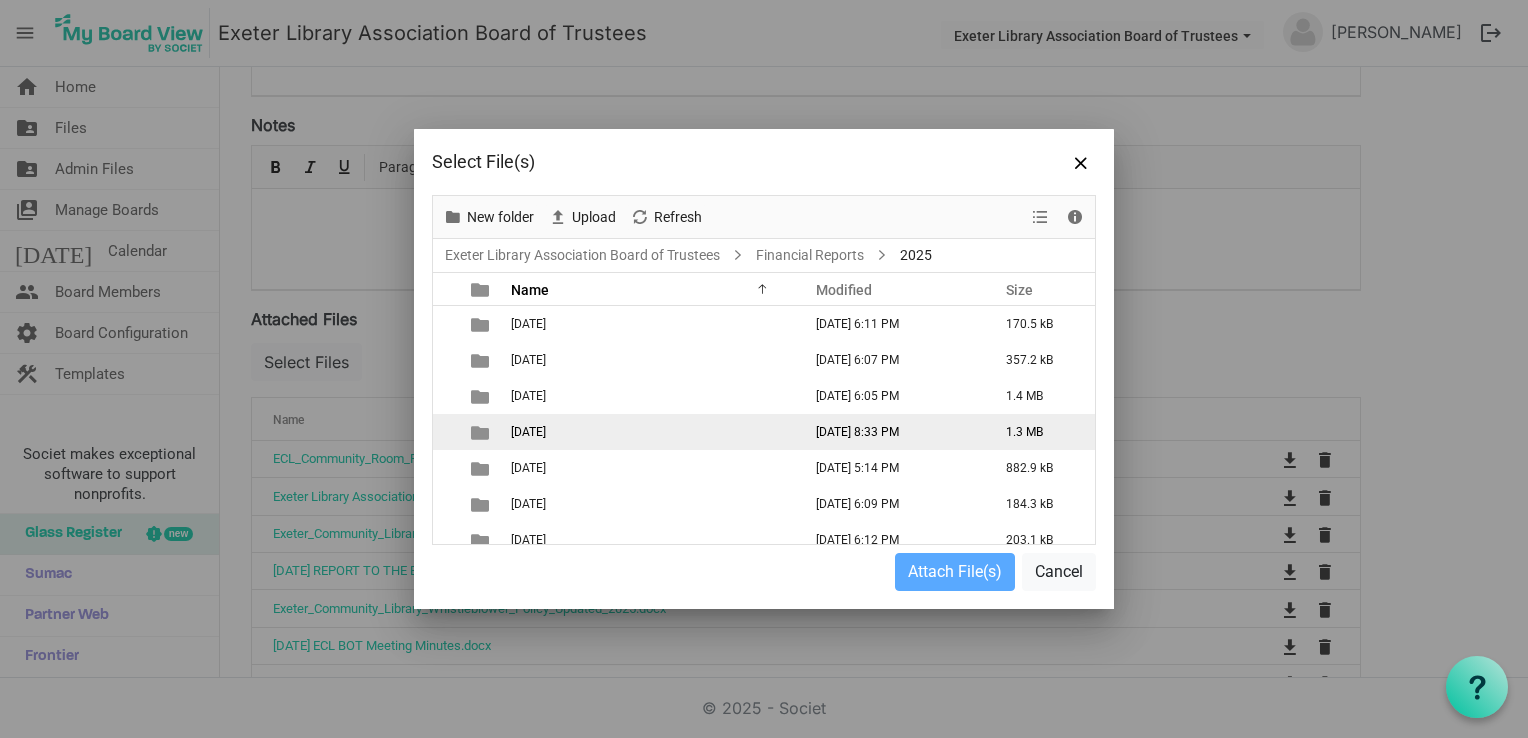 click on "[DATE]" at bounding box center (650, 432) 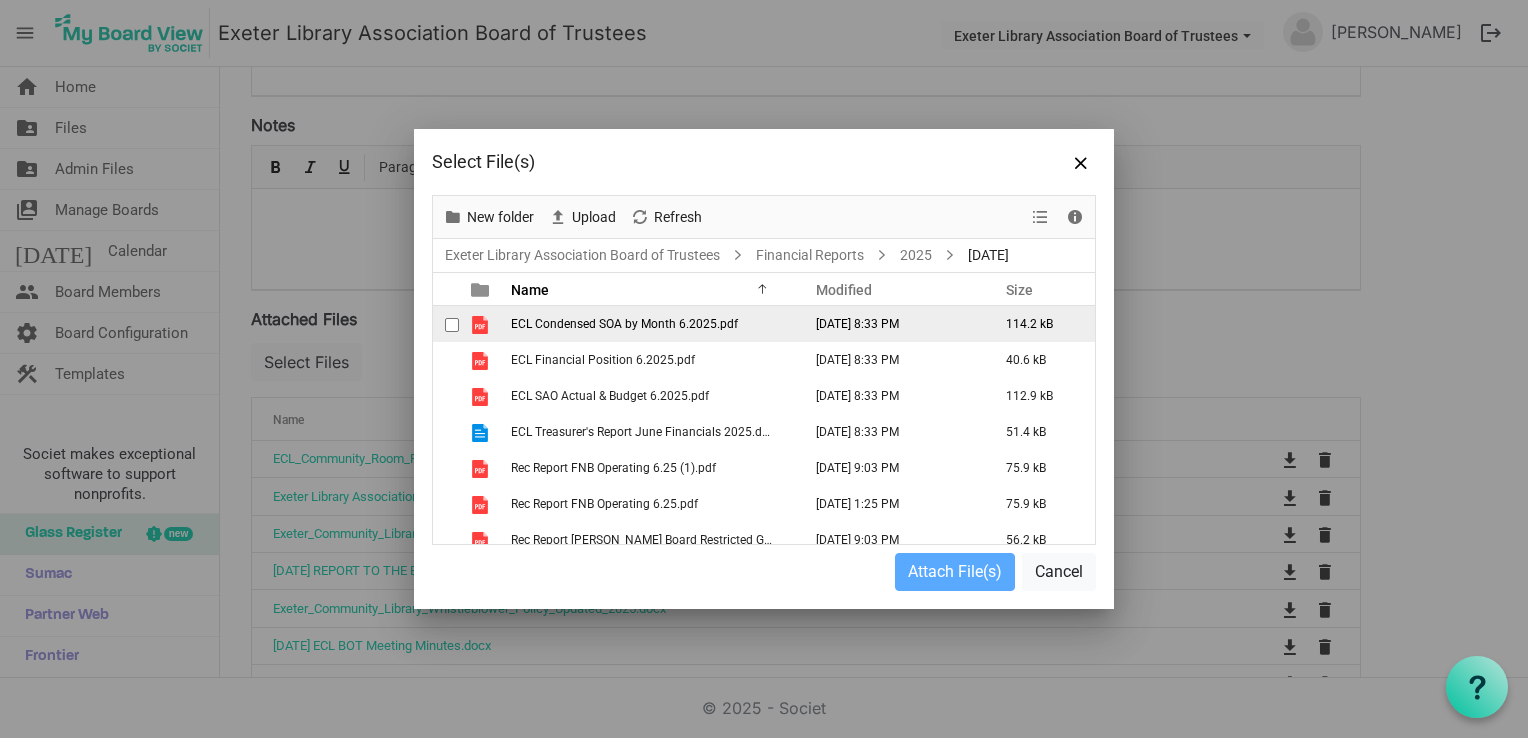 click on "ECL Condensed SOA by Month 6.2025.pdf" at bounding box center (650, 324) 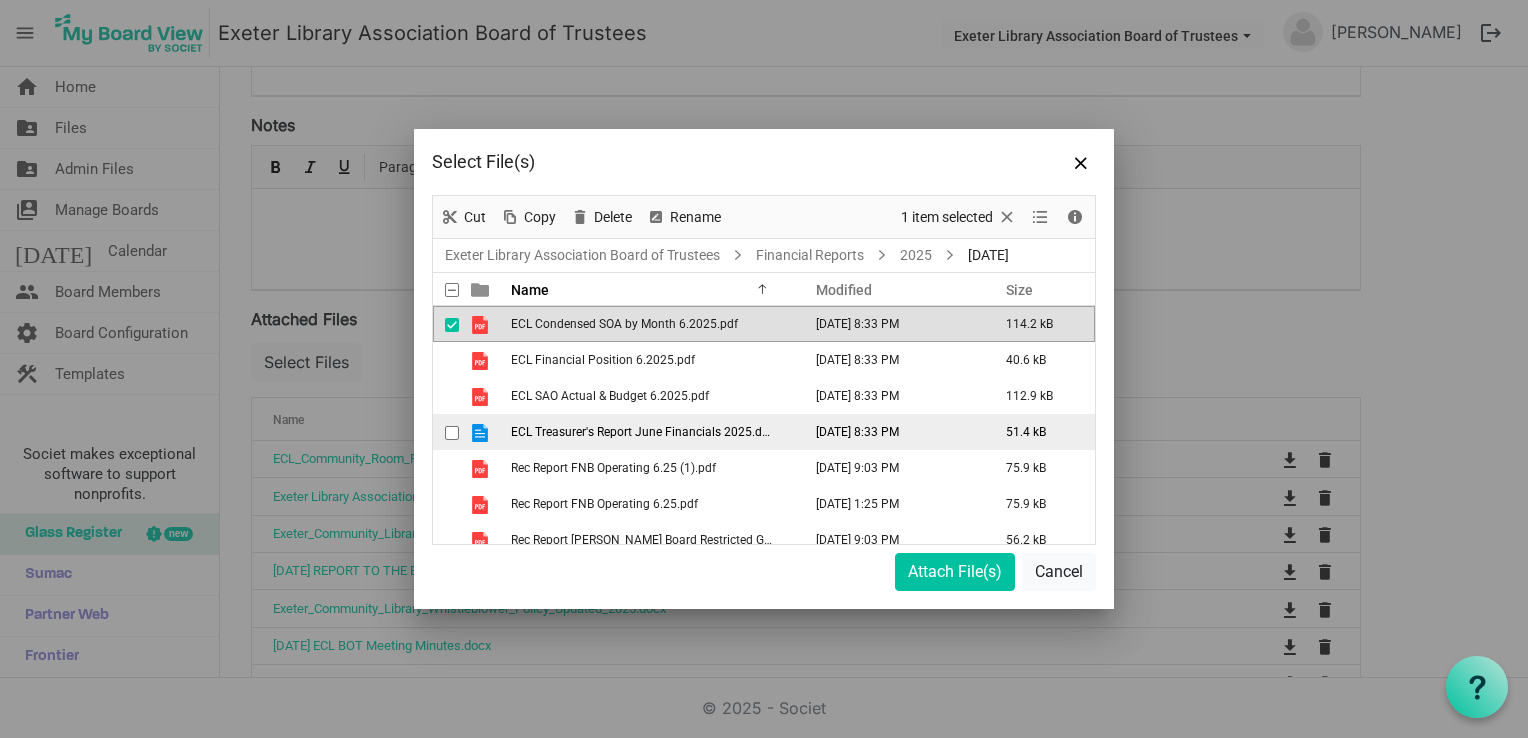 click on "ECL Treasurer's Report June Financials 2025.docx" at bounding box center (646, 432) 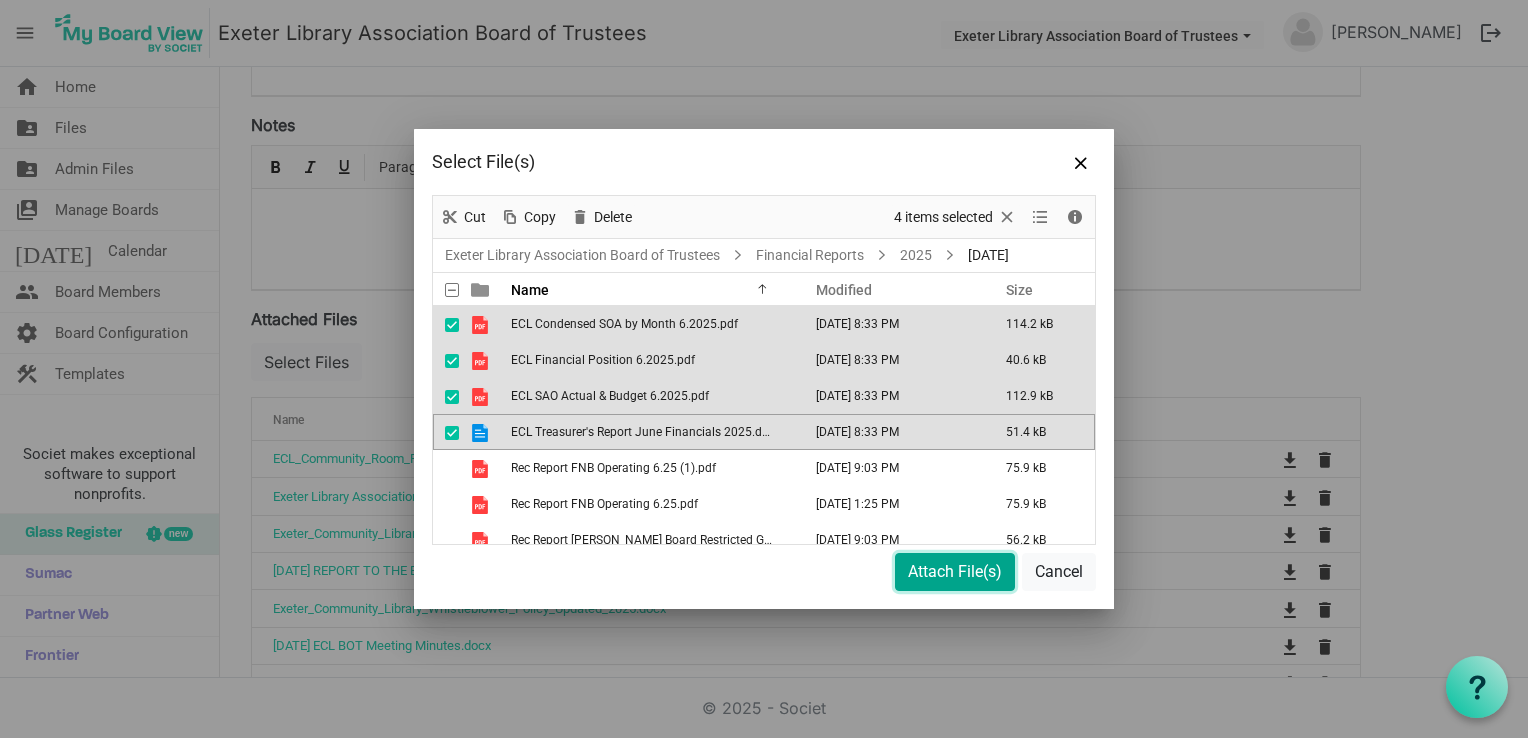 click on "Attach File(s)" at bounding box center (955, 572) 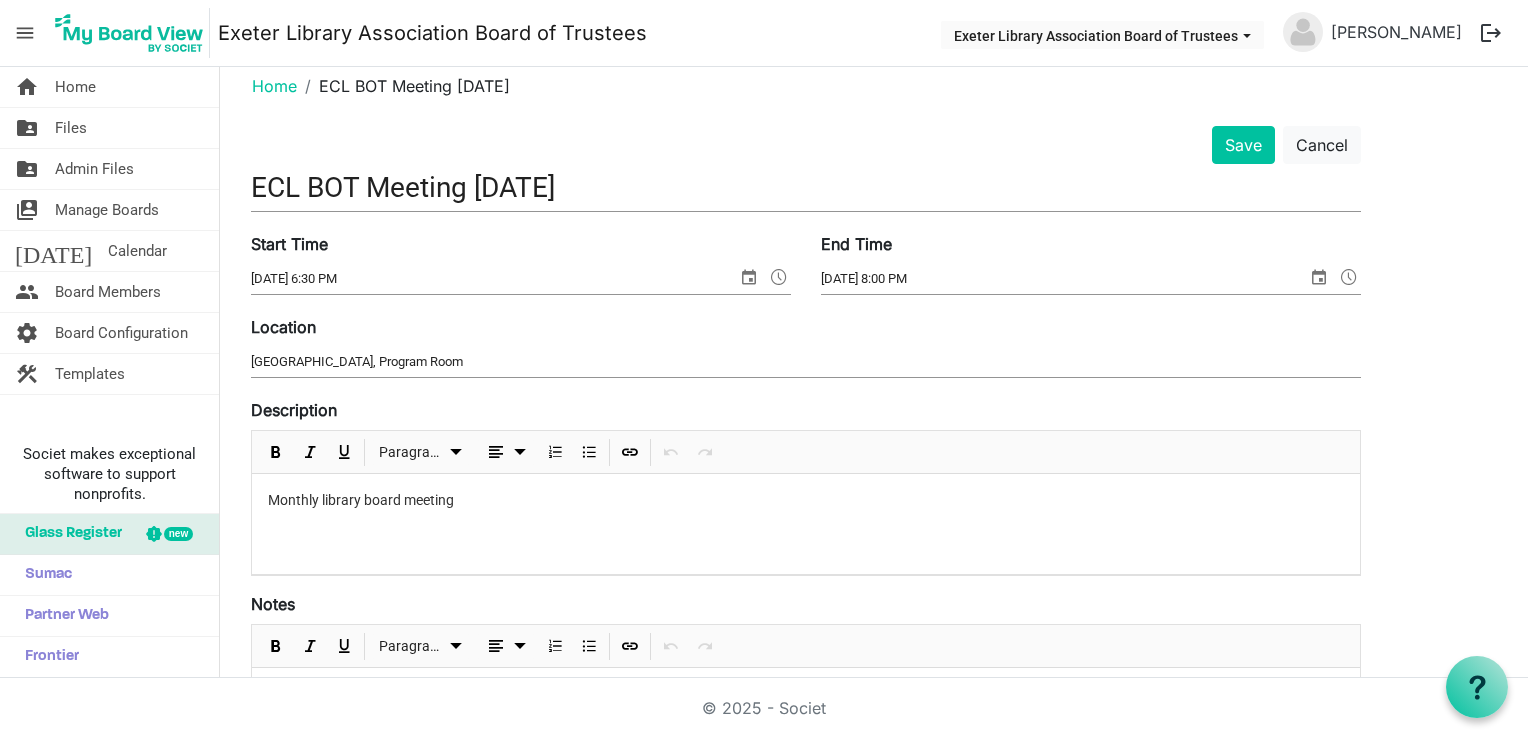 scroll, scrollTop: 0, scrollLeft: 0, axis: both 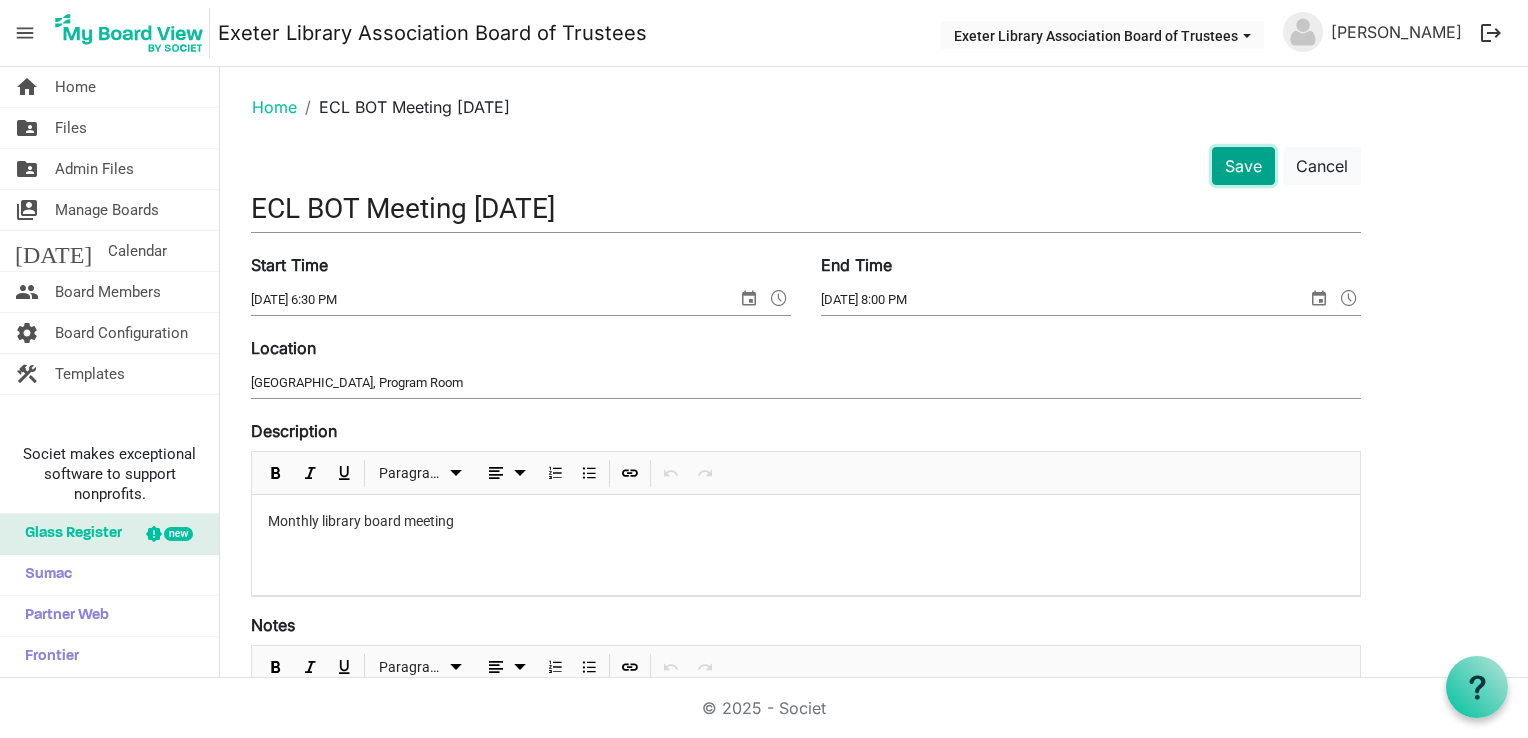 click on "Save" at bounding box center (1243, 166) 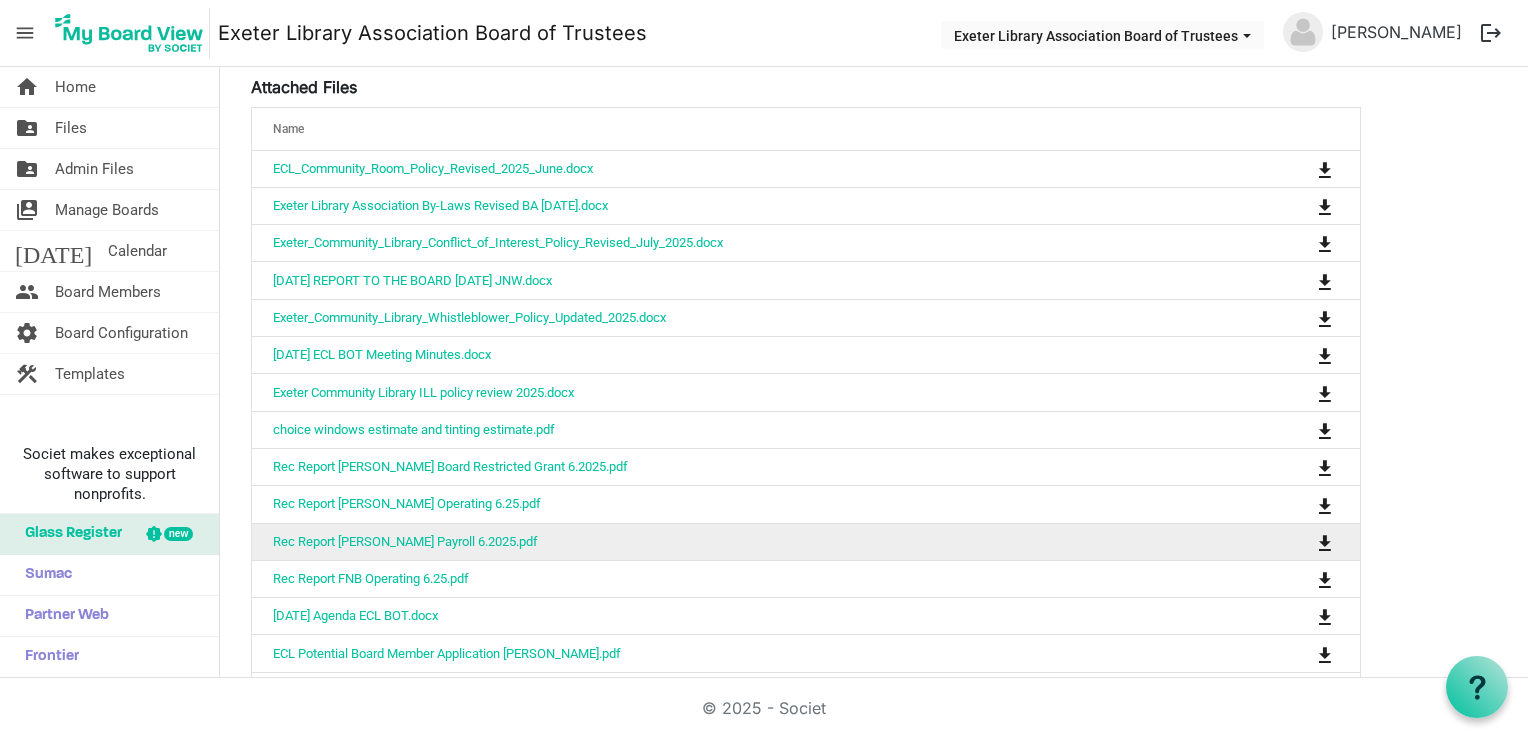 scroll, scrollTop: 500, scrollLeft: 0, axis: vertical 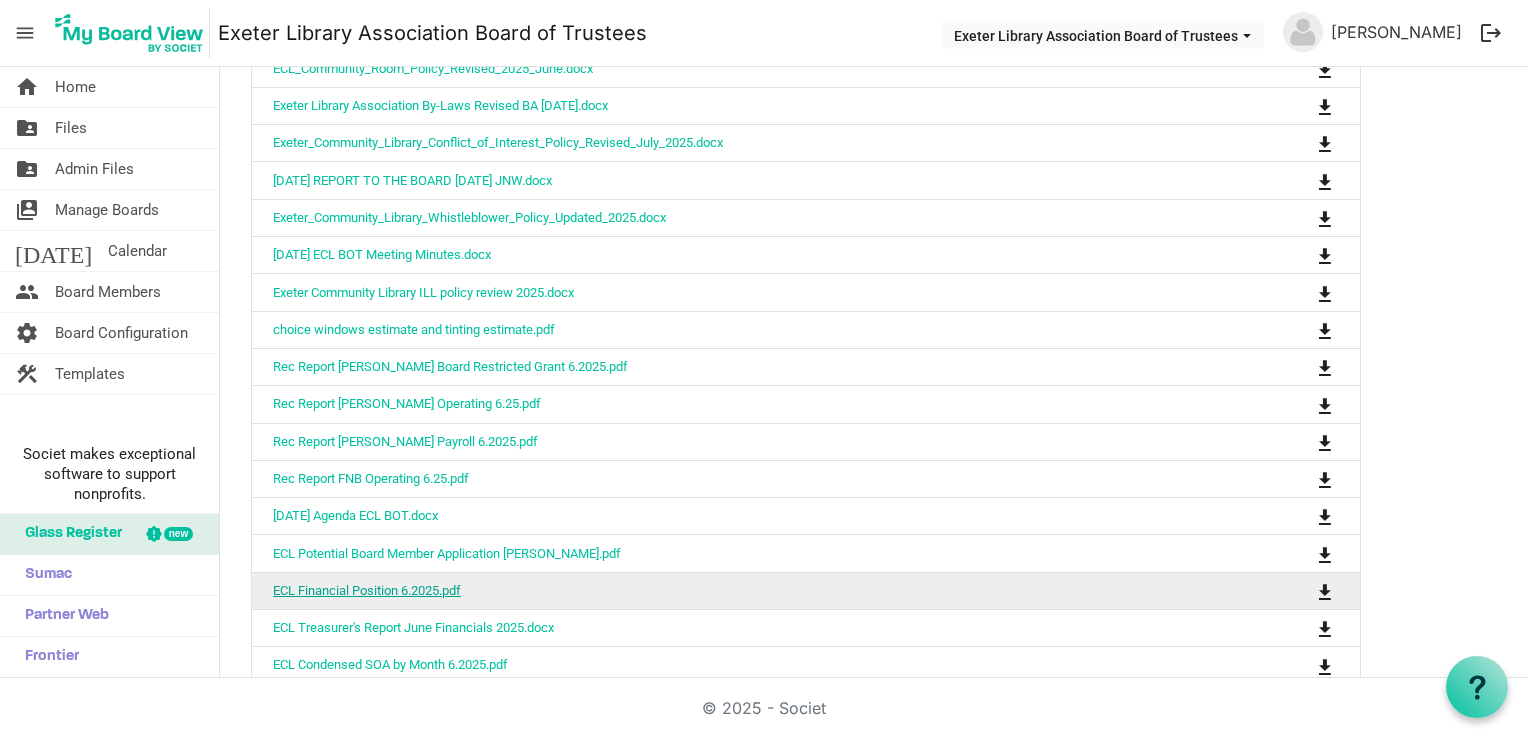 click on "ECL Financial Position 6.2025.pdf" at bounding box center (367, 590) 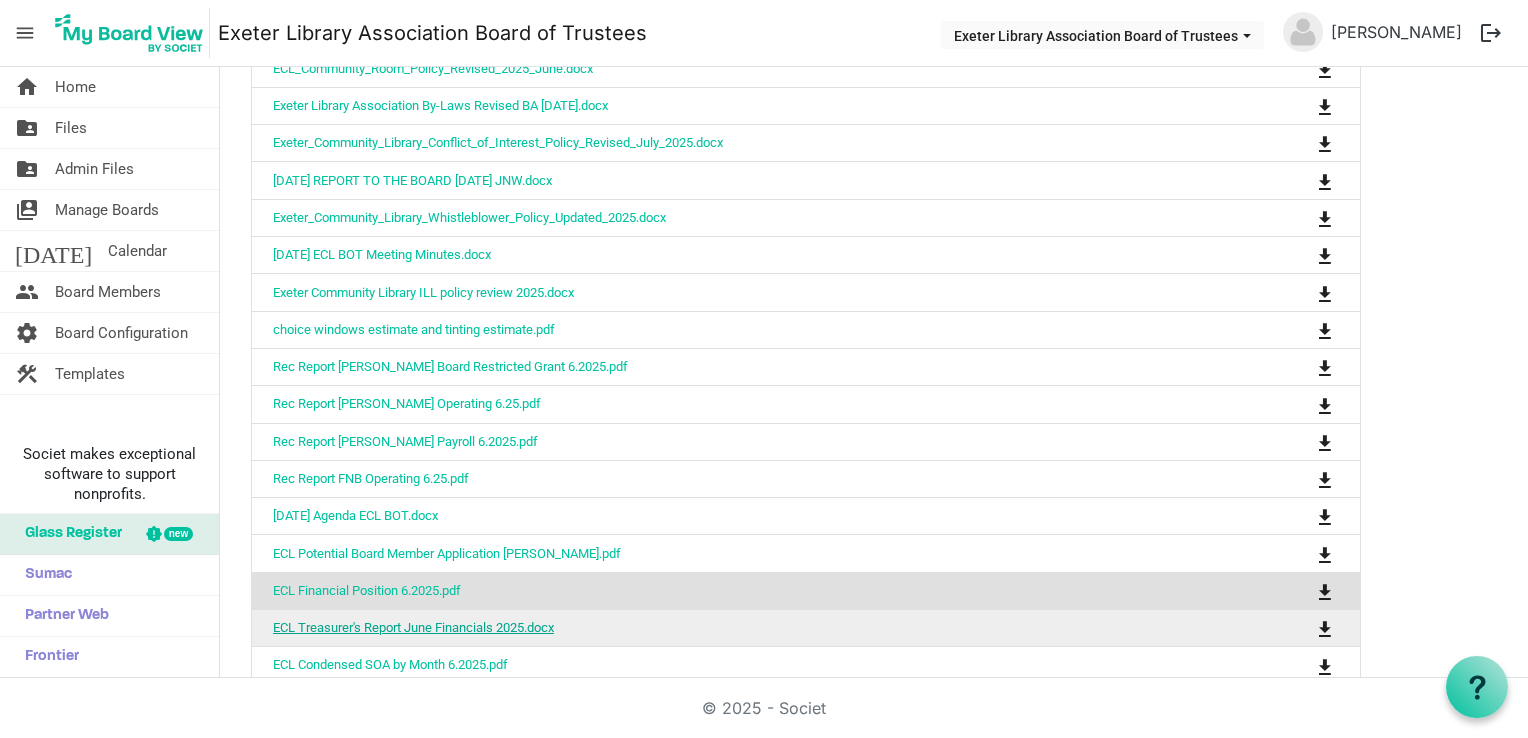click on "ECL Treasurer's Report June Financials 2025.docx" at bounding box center [413, 627] 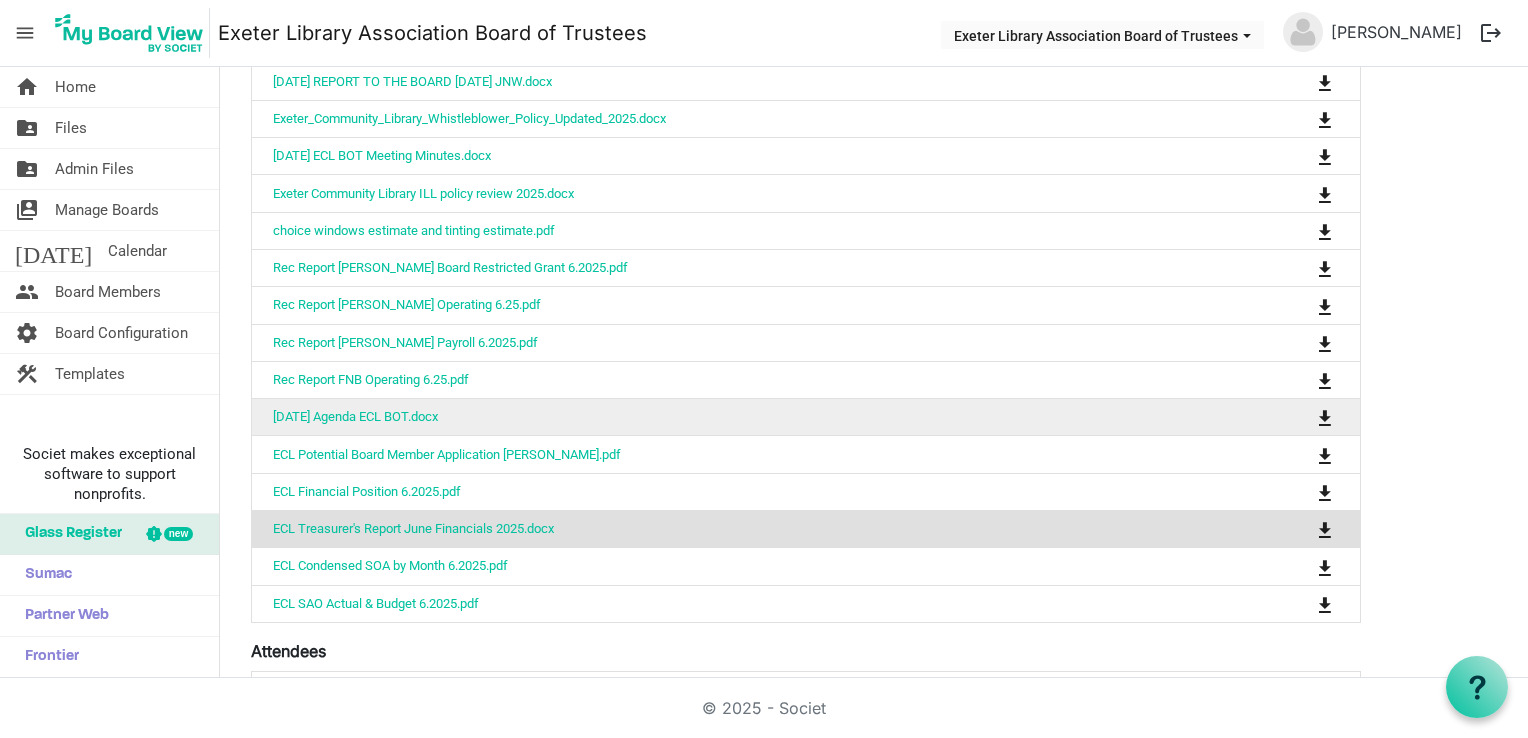 scroll, scrollTop: 600, scrollLeft: 0, axis: vertical 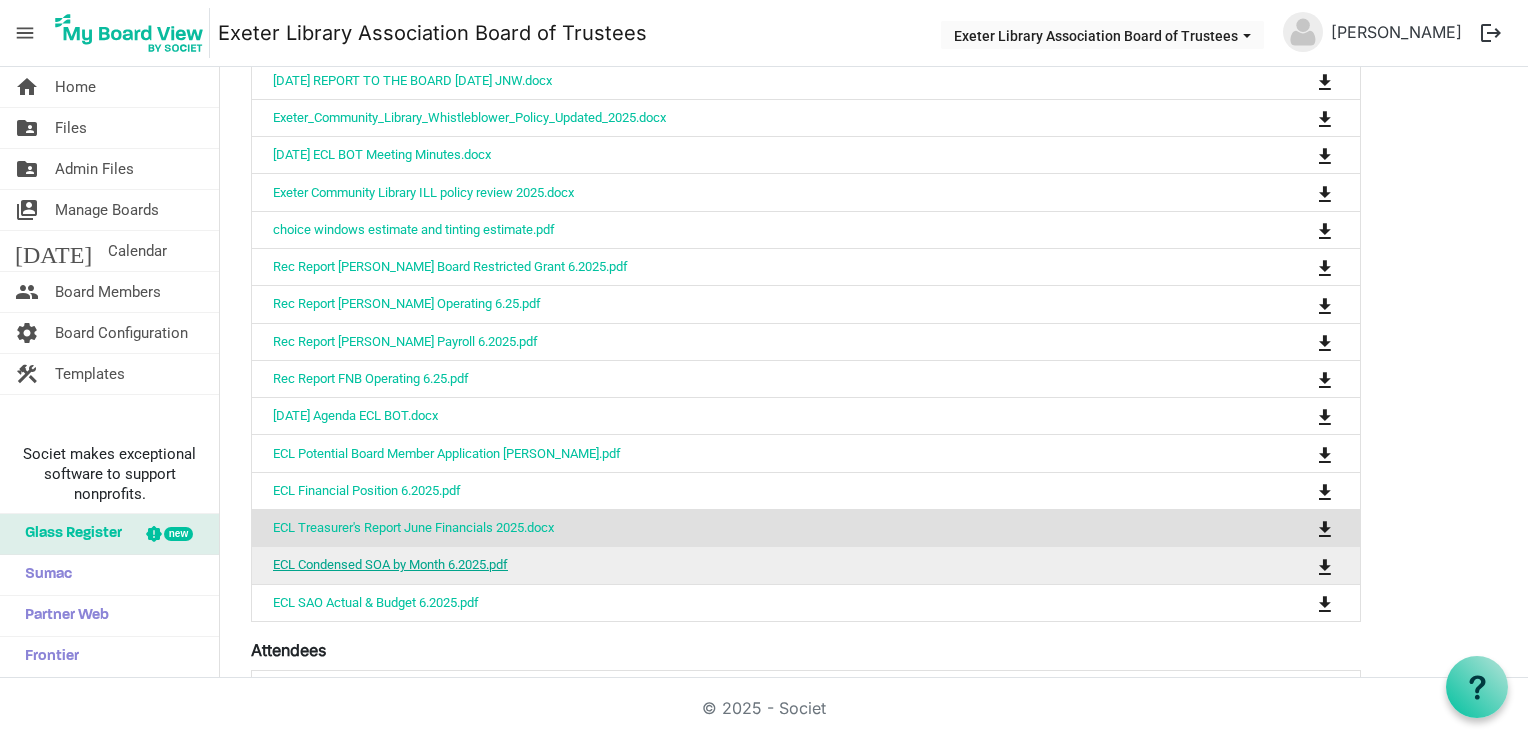 click on "ECL Condensed SOA by Month 6.2025.pdf" at bounding box center [390, 564] 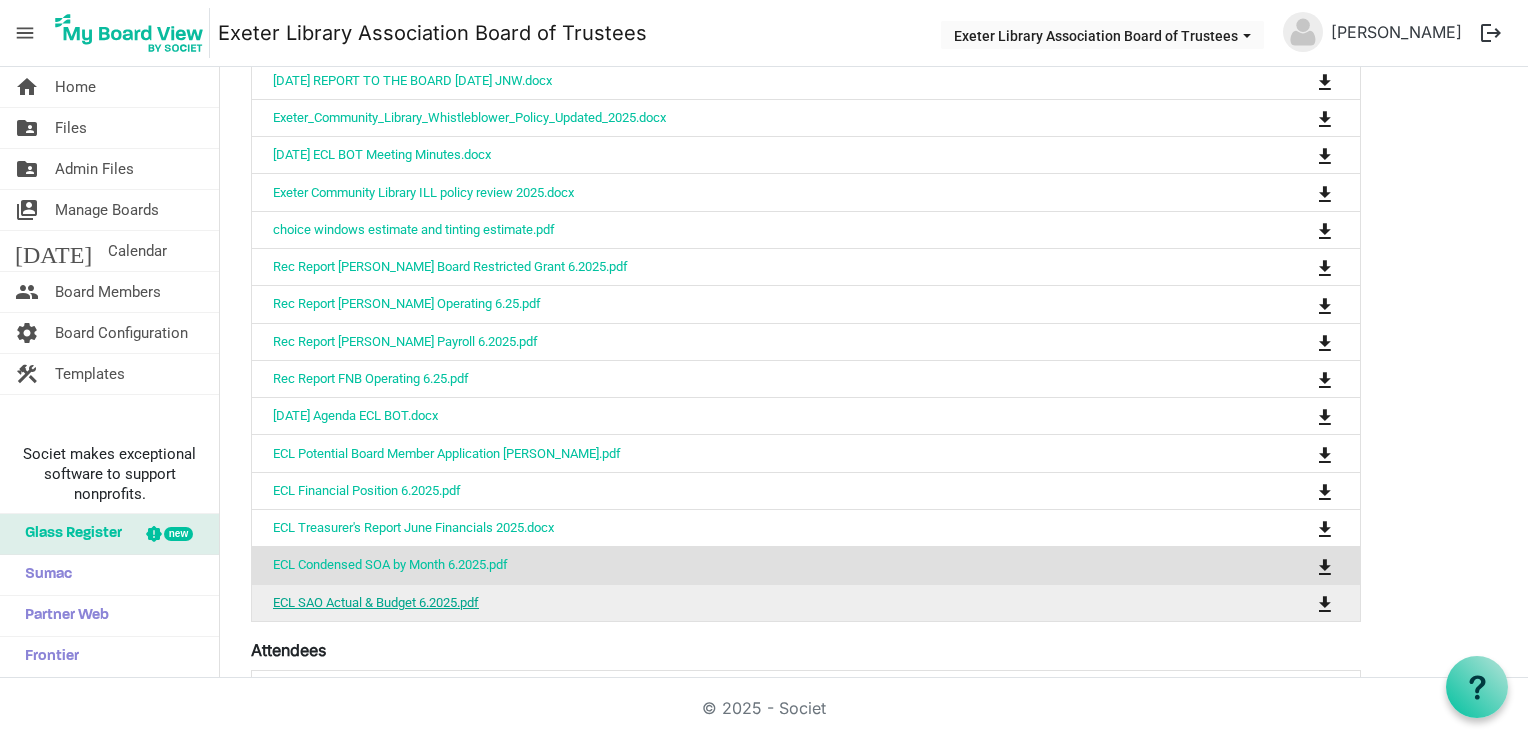 click on "ECL SAO Actual & Budget 6.2025.pdf" at bounding box center [376, 602] 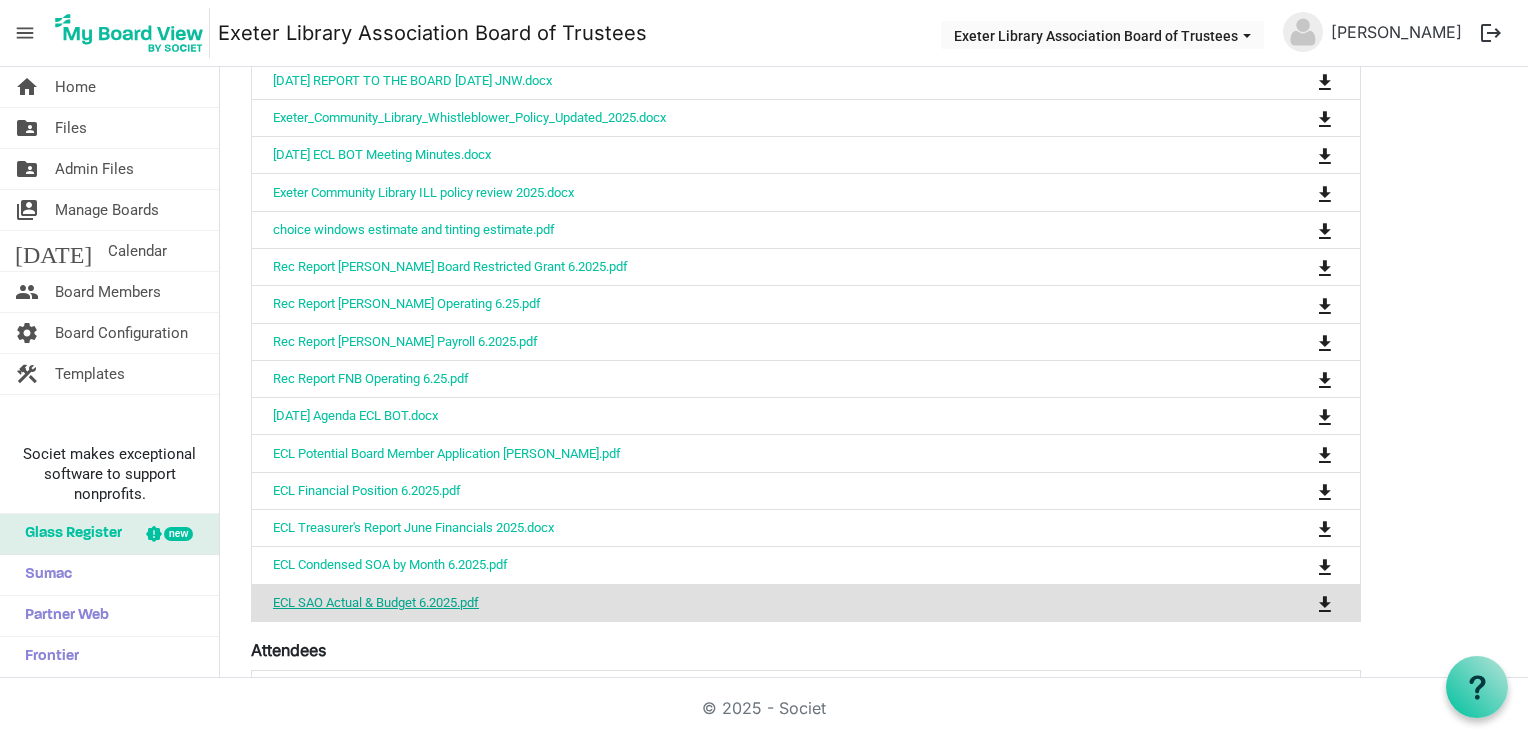 click on "ECL SAO Actual & Budget 6.2025.pdf" at bounding box center (376, 602) 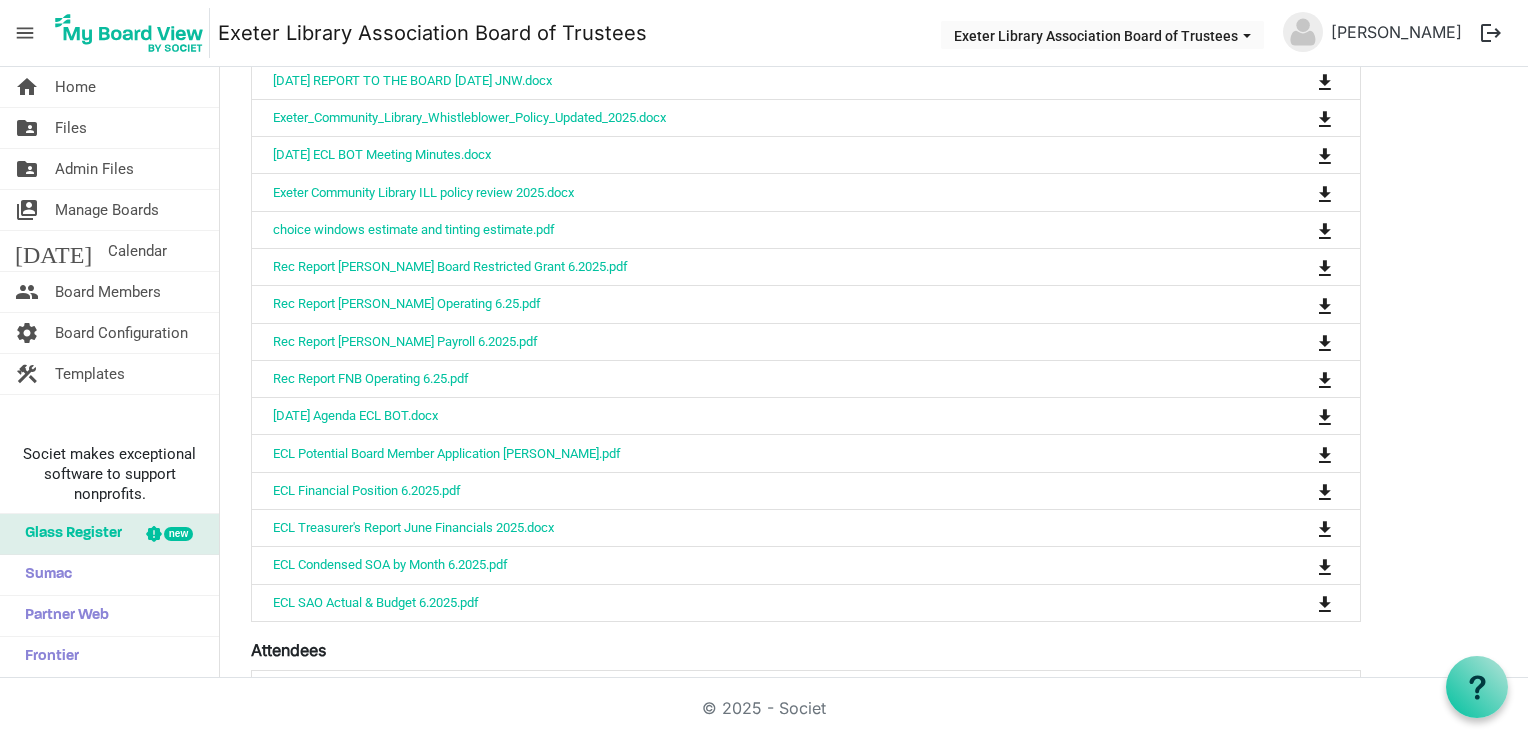 click on "edit
delete
ECL BOT Meeting [DATE]
[DATE] 6:30 PM - [DATE] 8:00 PM
Location
[GEOGRAPHIC_DATA], Program Room
Description
Monthly library board meeting
Notes
No Notes
Attached Files
Name attachedFilesGrid_header_table ECL_Community_Room_Policy_Revised_2025_June.docx Exeter Library Association By-Laws Revised BA [DATE].docx Exeter_Community_Library_Conflict_of_Interest_Policy_Revised_July_2025.docx [DATE] REPORT TO THE BOARD [DATE] JNW.docx Exeter_Community_Library_Whistleblower_Policy_Updated_2025.docx [DATE] ECL BOT Meeting Minutes.docx [GEOGRAPHIC_DATA] ILL policy review 2025.docx choice windows estimate and tinting estimate.pdf Rec Report [PERSON_NAME] Board Restricted Grant 6.2025.pdf Rec Report [PERSON_NAME] Operating 6.25.pdf
Attendees" at bounding box center (874, 372) 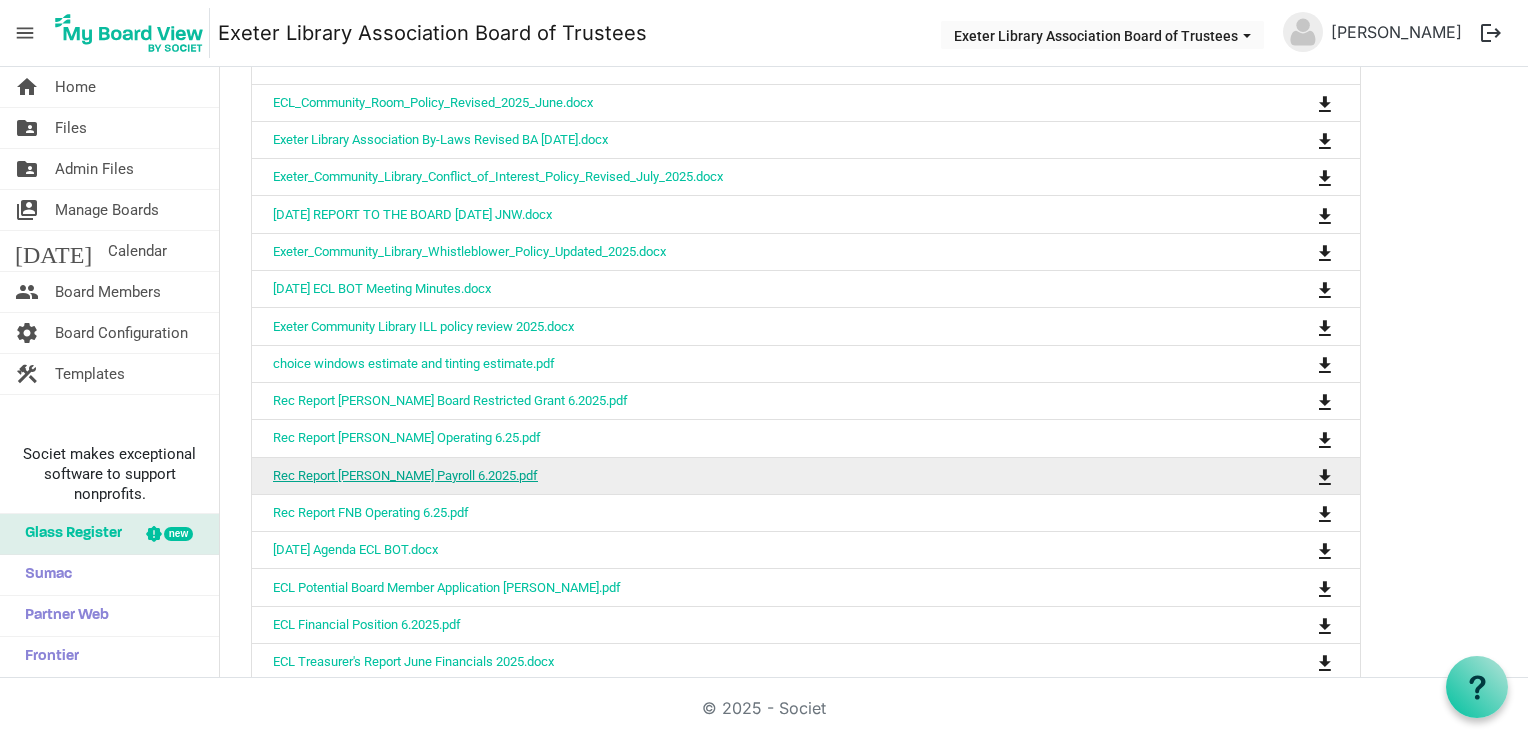 scroll, scrollTop: 500, scrollLeft: 0, axis: vertical 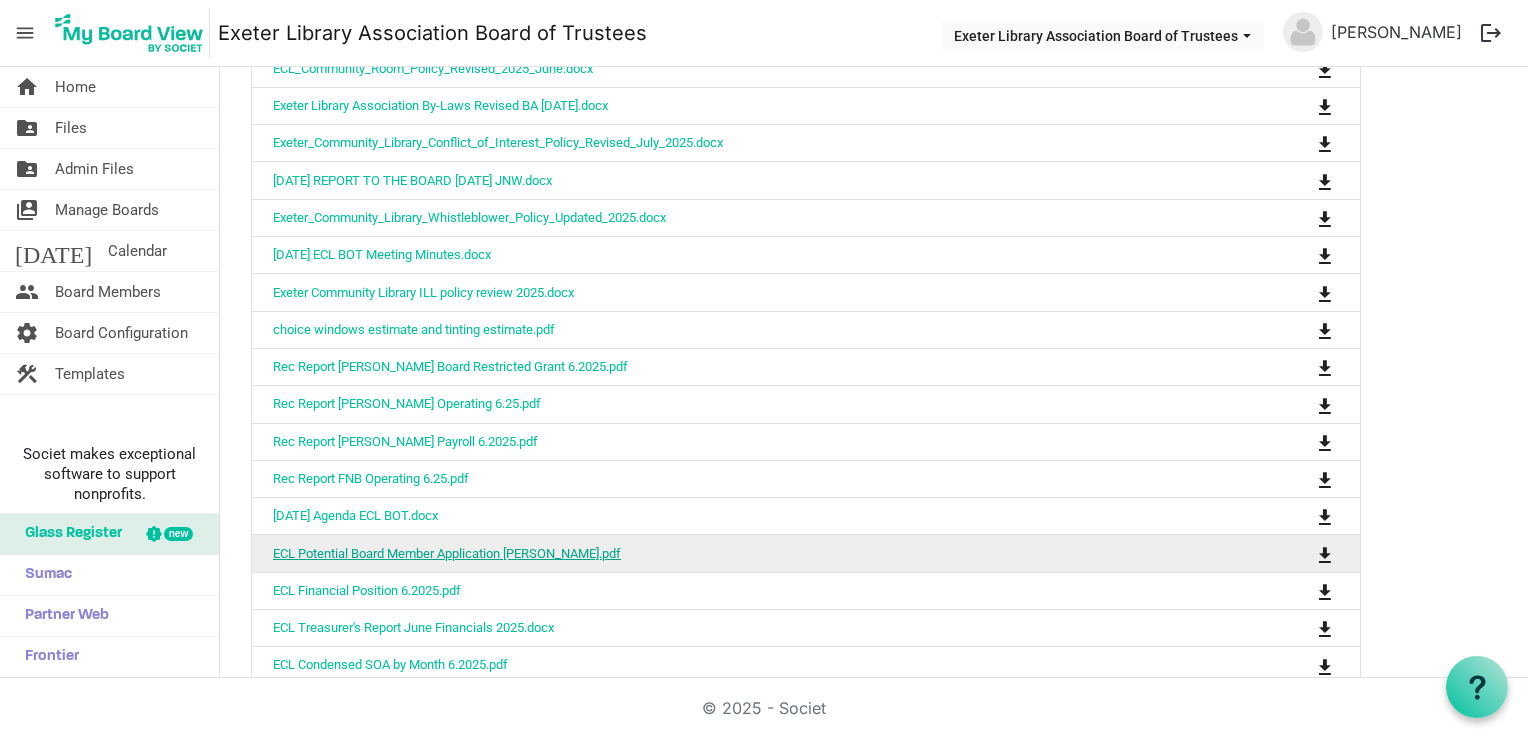 click on "ECL Potential Board Member Application [PERSON_NAME].pdf" at bounding box center (447, 553) 